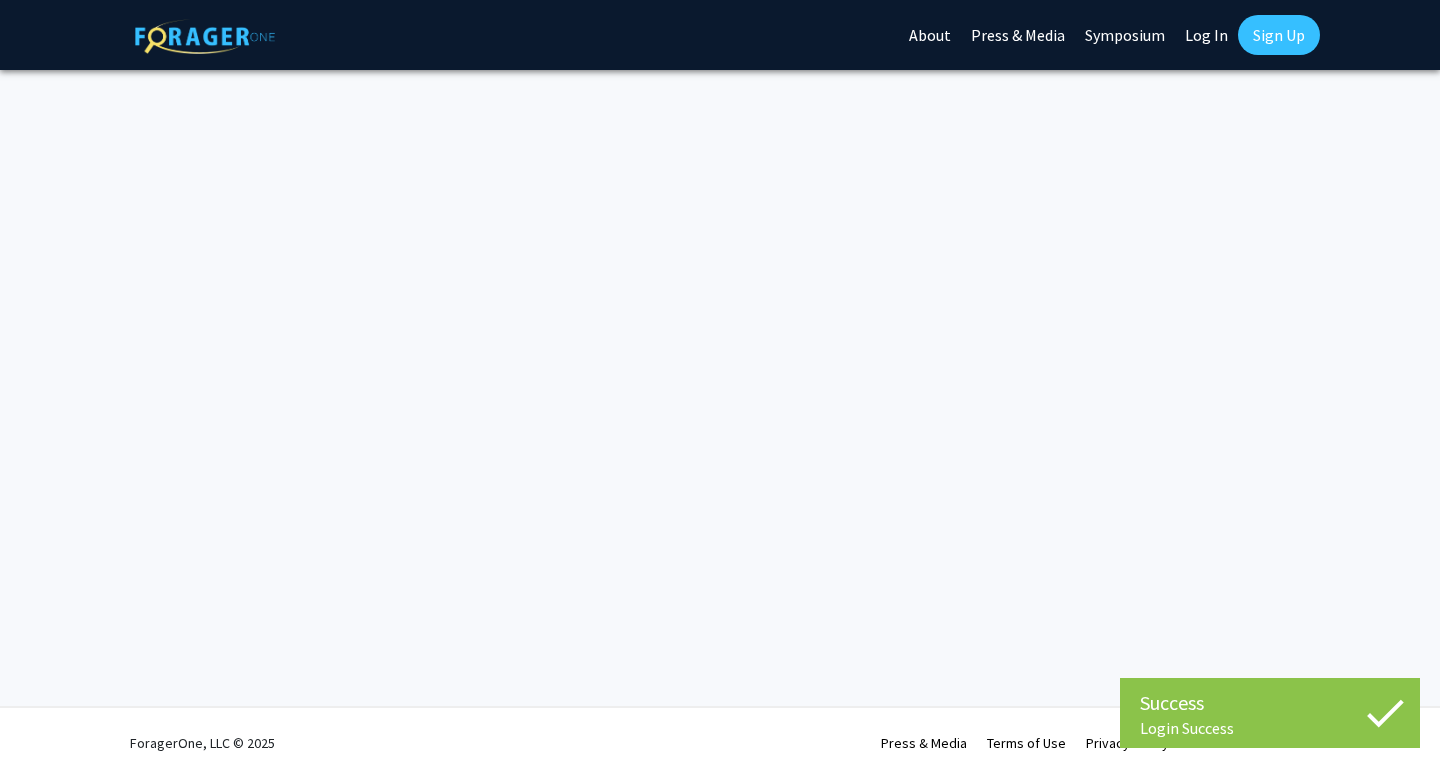 scroll, scrollTop: 0, scrollLeft: 0, axis: both 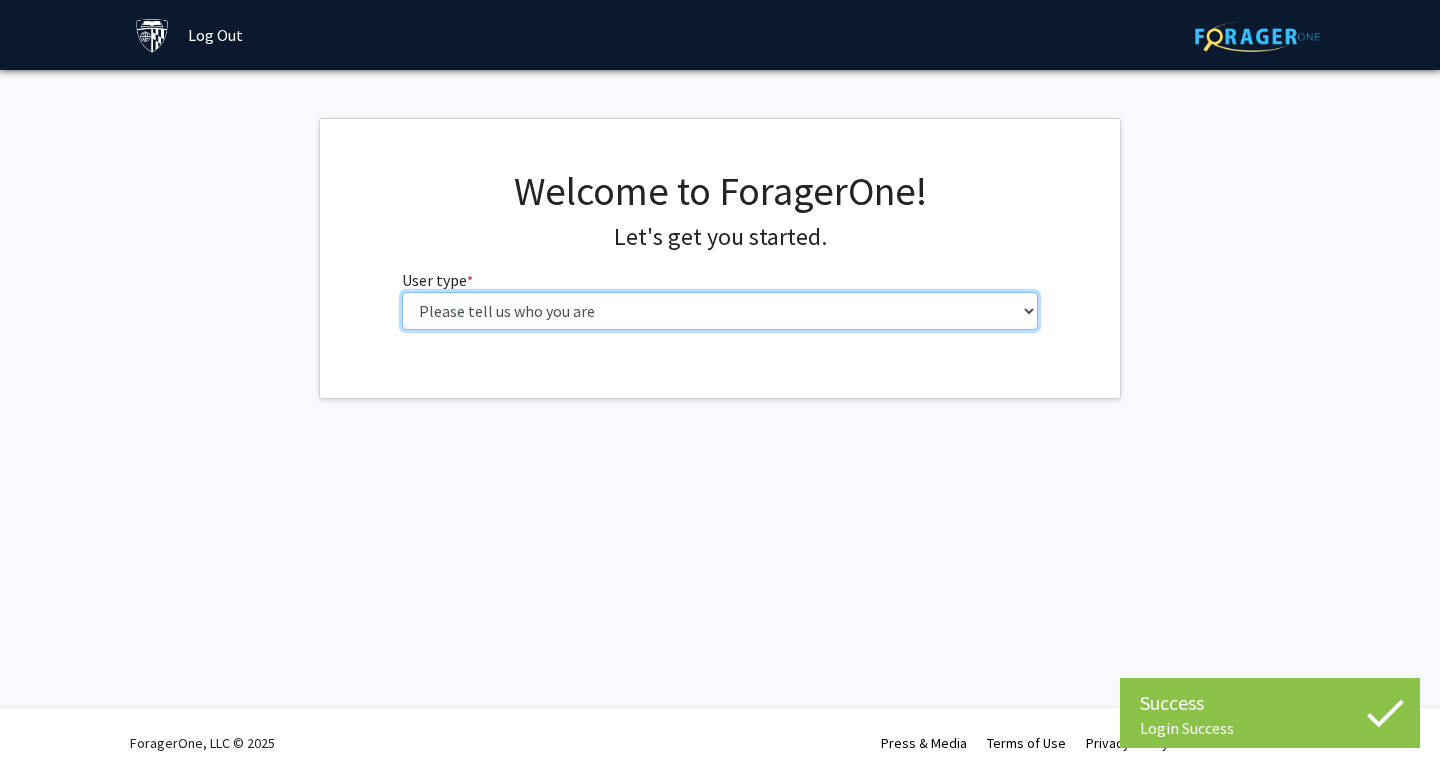 click on "Please tell us who you are  Undergraduate Student   Master's Student   Doctoral Candidate (PhD, MD, DMD, PharmD, etc.)   Postdoctoral Researcher / Research Staff / Medical Resident / Medical Fellow   Faculty   Administrative Staff" at bounding box center [720, 311] 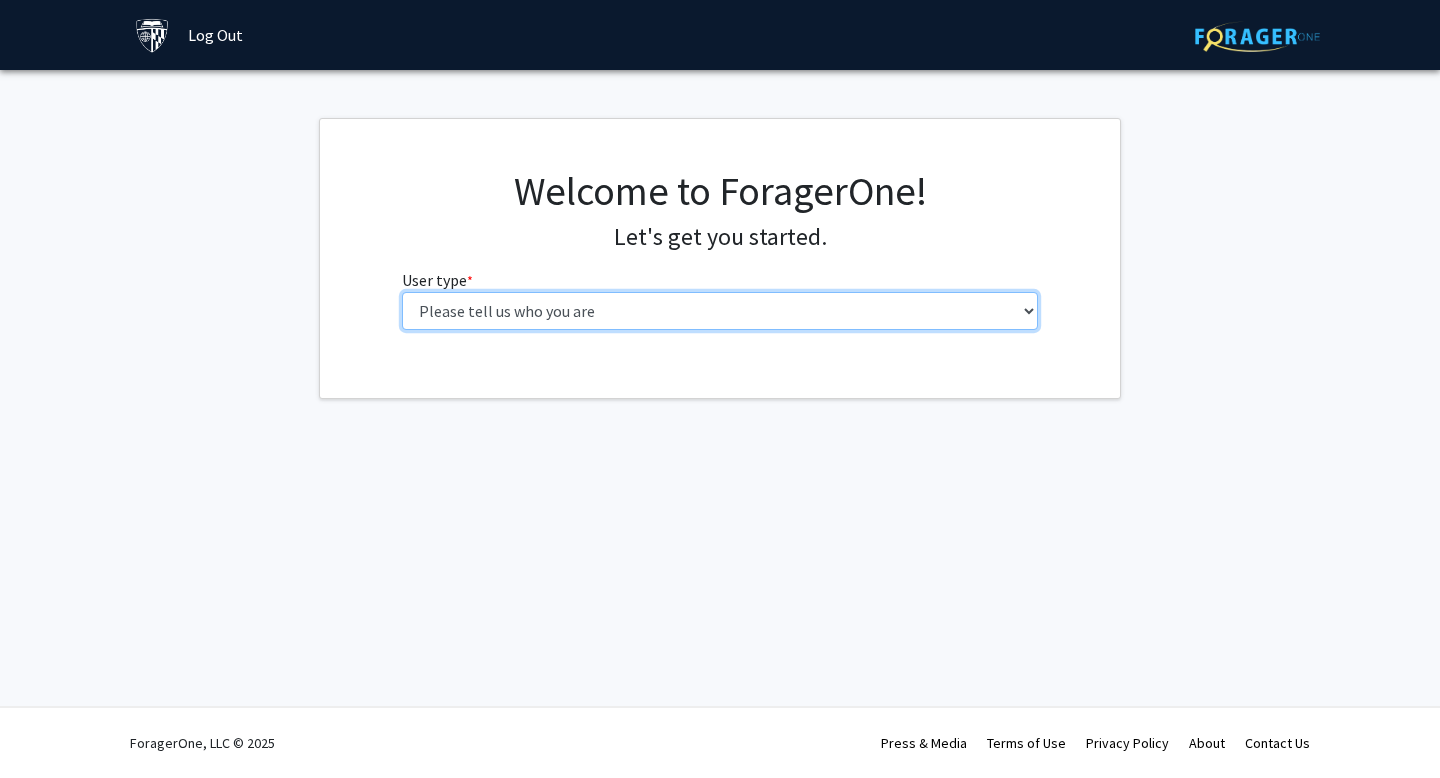 select on "1: undergrad" 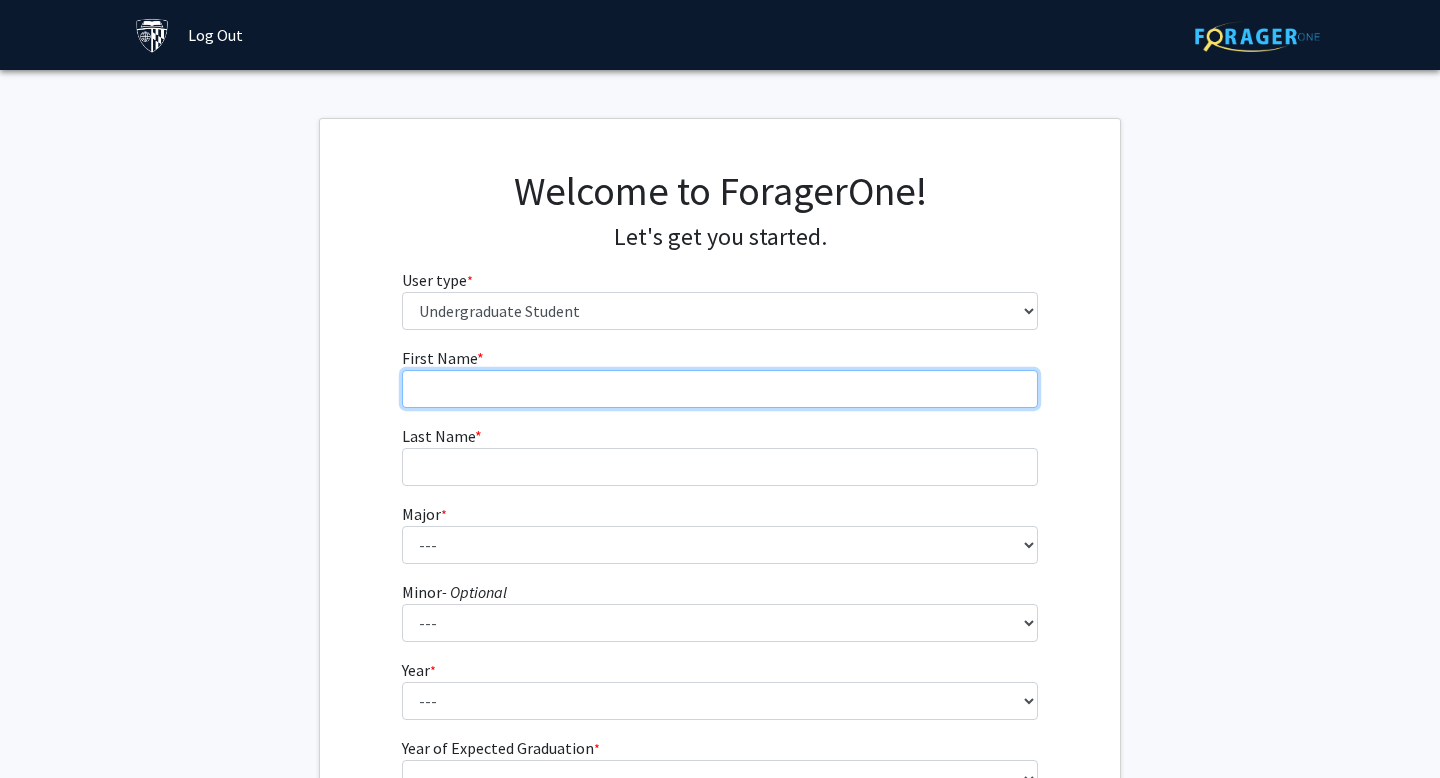 click on "First Name * required" at bounding box center (720, 389) 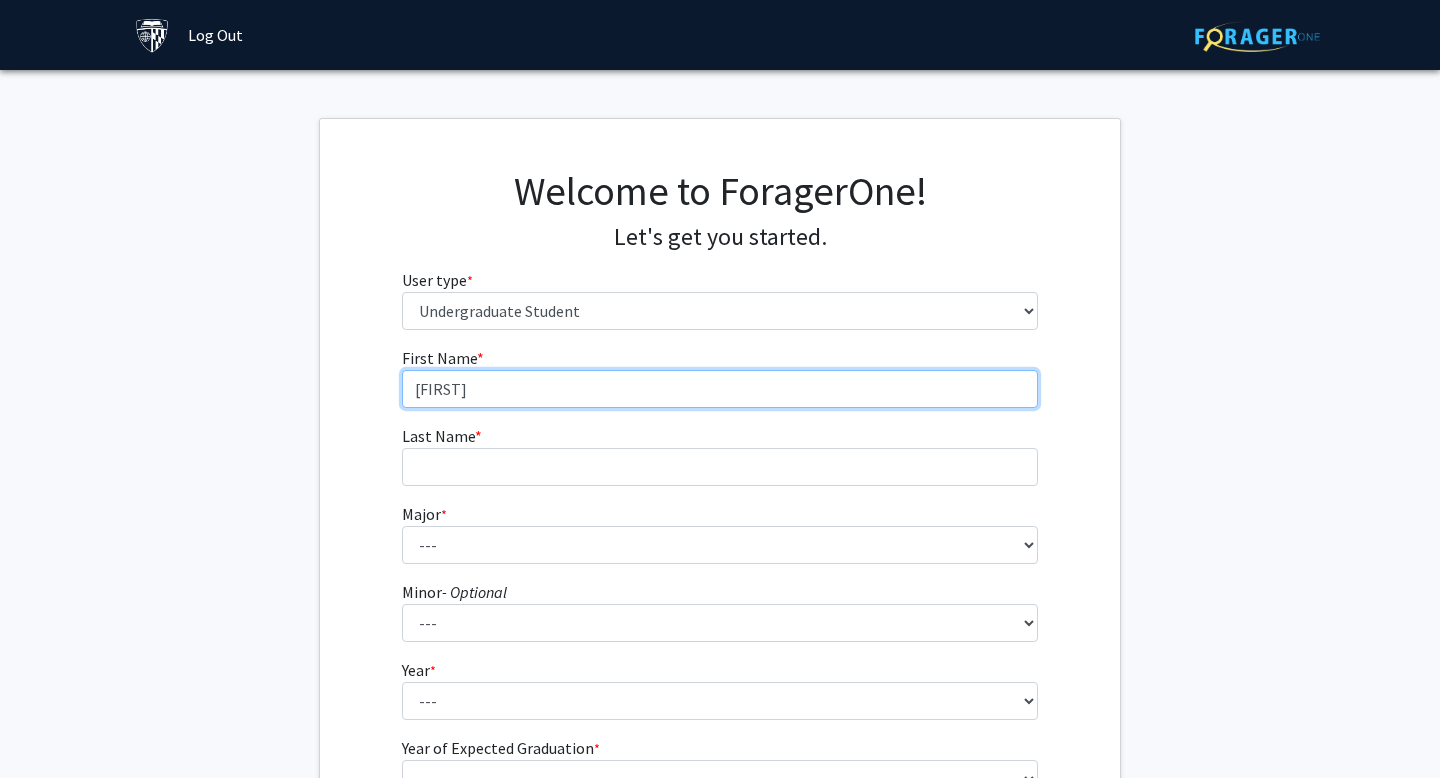 type on "[FIRST]" 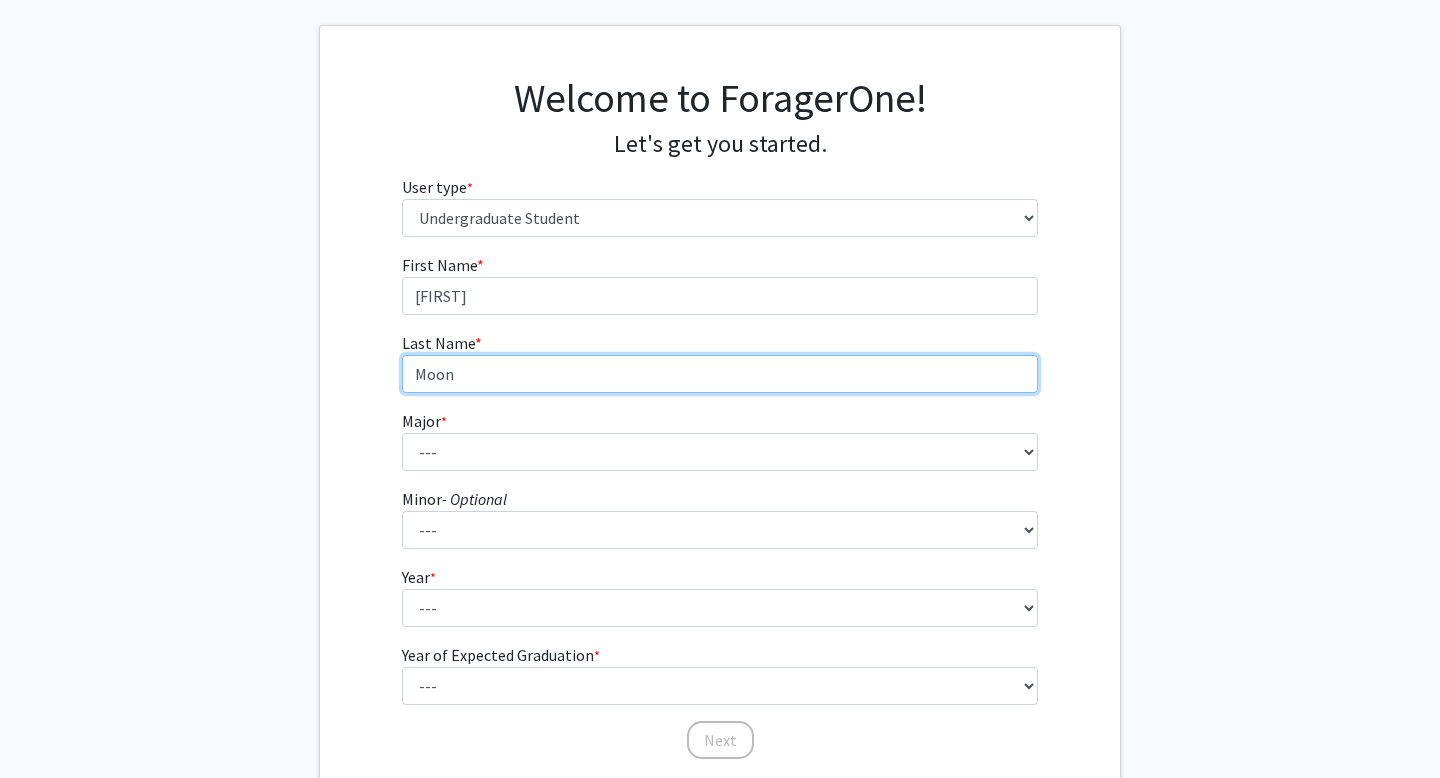 scroll, scrollTop: 116, scrollLeft: 0, axis: vertical 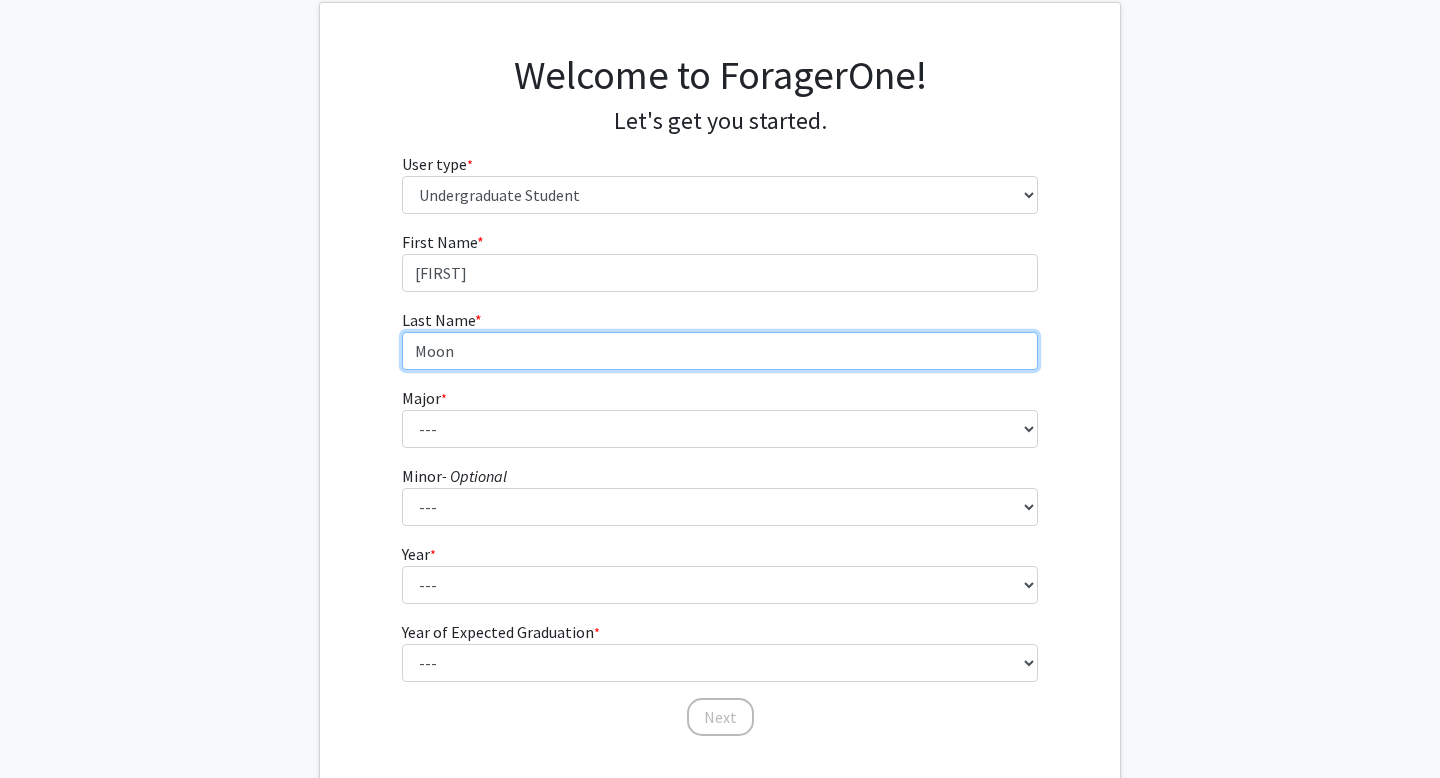type on "Moon" 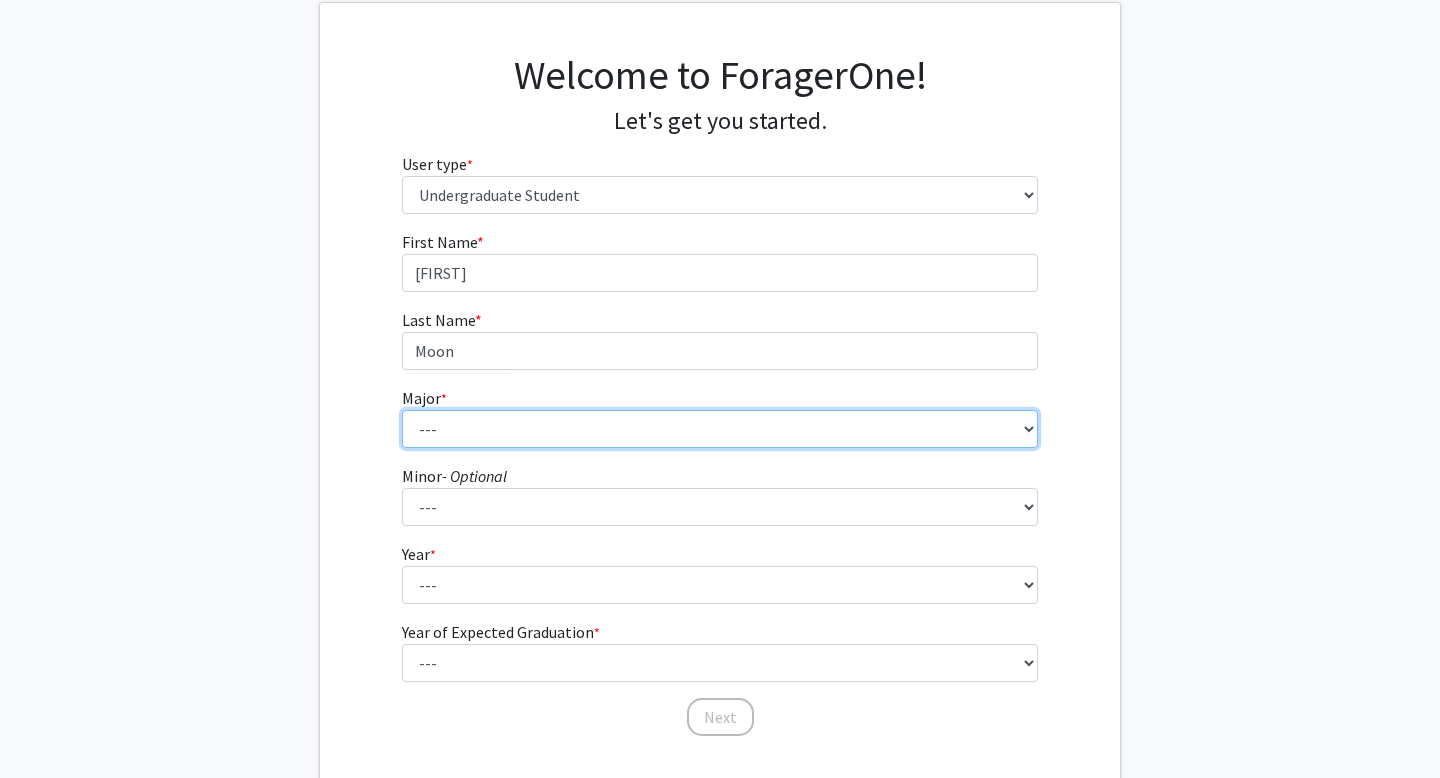 click on "---  Africana Studies   Anthropology   Applied Mathematics & Statistics   Archaeology   Behavioral Biology   Biology   Biomedical Engineering   Biophysics   Chemical & Biomolecular Engineering   Chemistry   Civil Engineering   Classics   Cognitive Science   Computer Engineering   Computer Science   Earth & Planetary Sciences   East Asian Studies   Economics   Electrical Engineering   Engineering Mechanics   English   Environmental Engineering   Environmental Science   Film & Media Studies   French   General Engineering   Geography   German   Global Environmental Change & Sustainability   History   History of Art   History of Science & Technology   Interdisciplinary Studies   International Studies   Italian   Latin American Studies   Materials Science & Engineering   Mathematics   Mechanical Engineering   Medicine, Science & the Humanities   Molecular & Cellular Biology   Music   Natural Sciences   Near Eastern Studies   Neuroscience   Philosophy   Physics   Political Science   Psychology   Romance Languages" at bounding box center [720, 429] 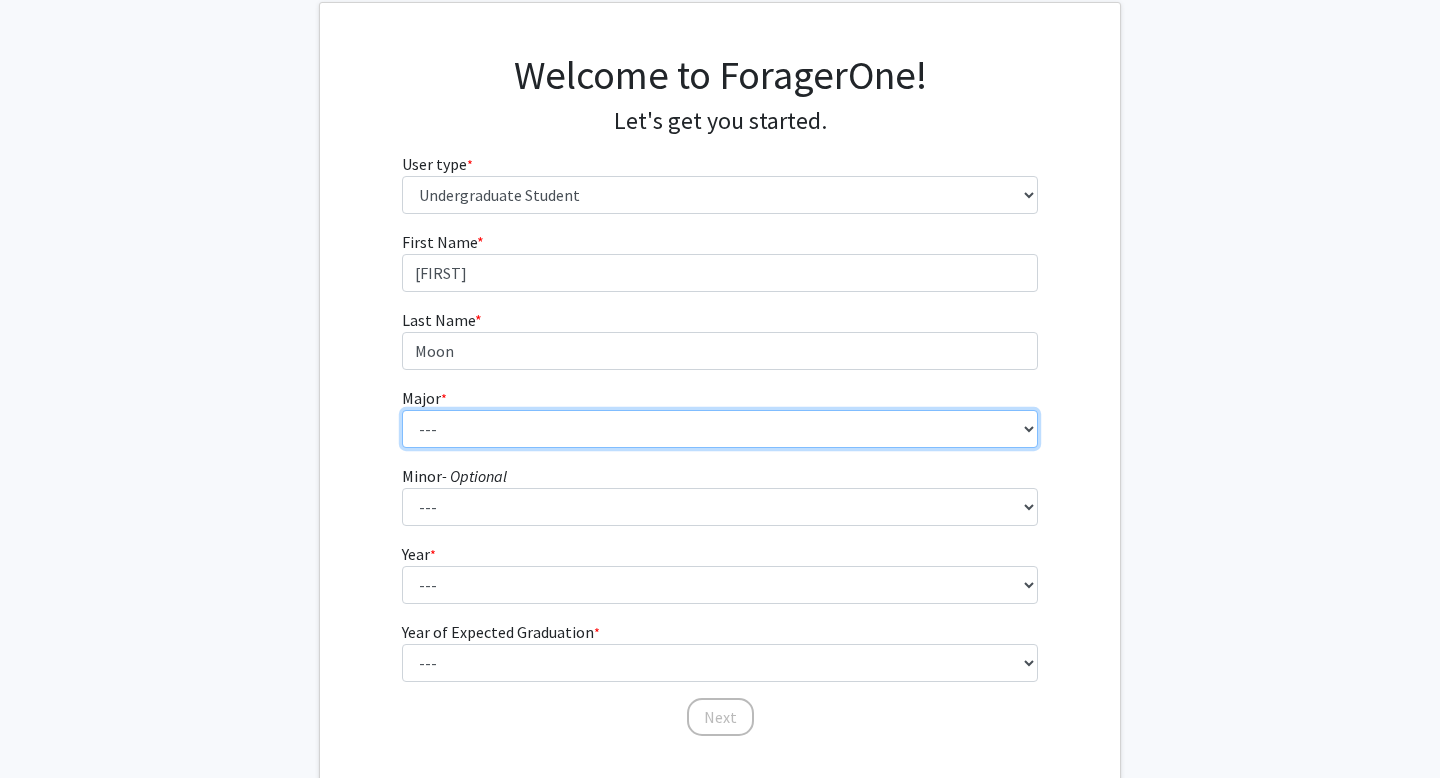 select on "19: 34" 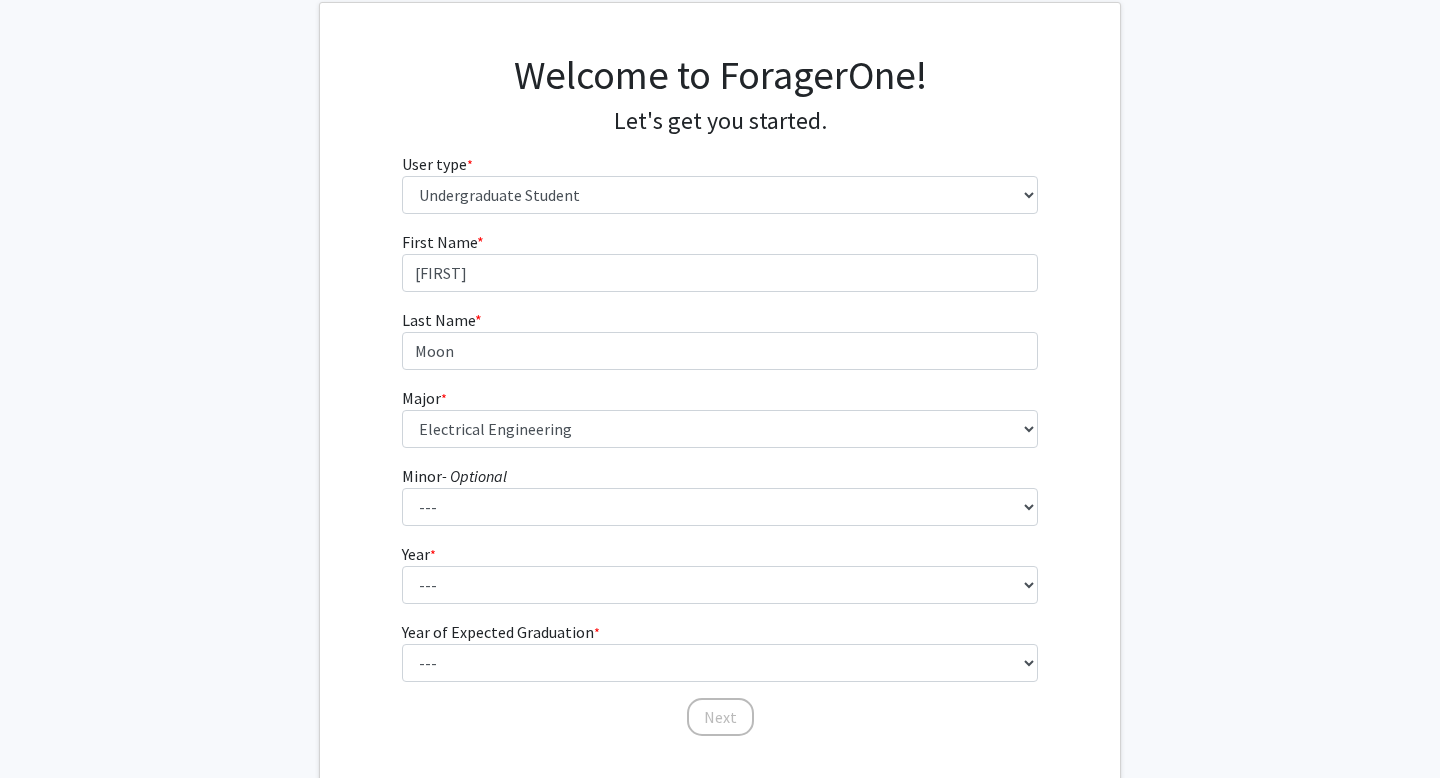 click on "Welcome to ForagerOne! Let's get you started. User type * required Please tell us who you are Undergraduate Student Master's Student Doctoral Candidate (PhD, MD, DMD, PharmD, etc.) Postdoctoral Researcher / Research Staff / Medical Resident / Medical Fellow Faculty Administrative Staff First Name * required [FIRST] Last Name * required [LAST] Major * required --- Africana Studies Anthropology Applied Mathematics & Statistics Archaeology Behavioral Biology Biology Biomedical Engineering Biophysics Chemical & Biomolecular Engineering Chemistry Civil Engineering Classics Cognitive Science Computer Engineering Computer Science Earth & Planetary Sciences East Asian Studies Economics Electrical Engineering Engineering Mechanics English Environmental Engineering Environmental Science Film & Media Studies French General Engineering Geography German Global Environmental Change & Sustainability History History of Art Interdisciplinary Studies*" 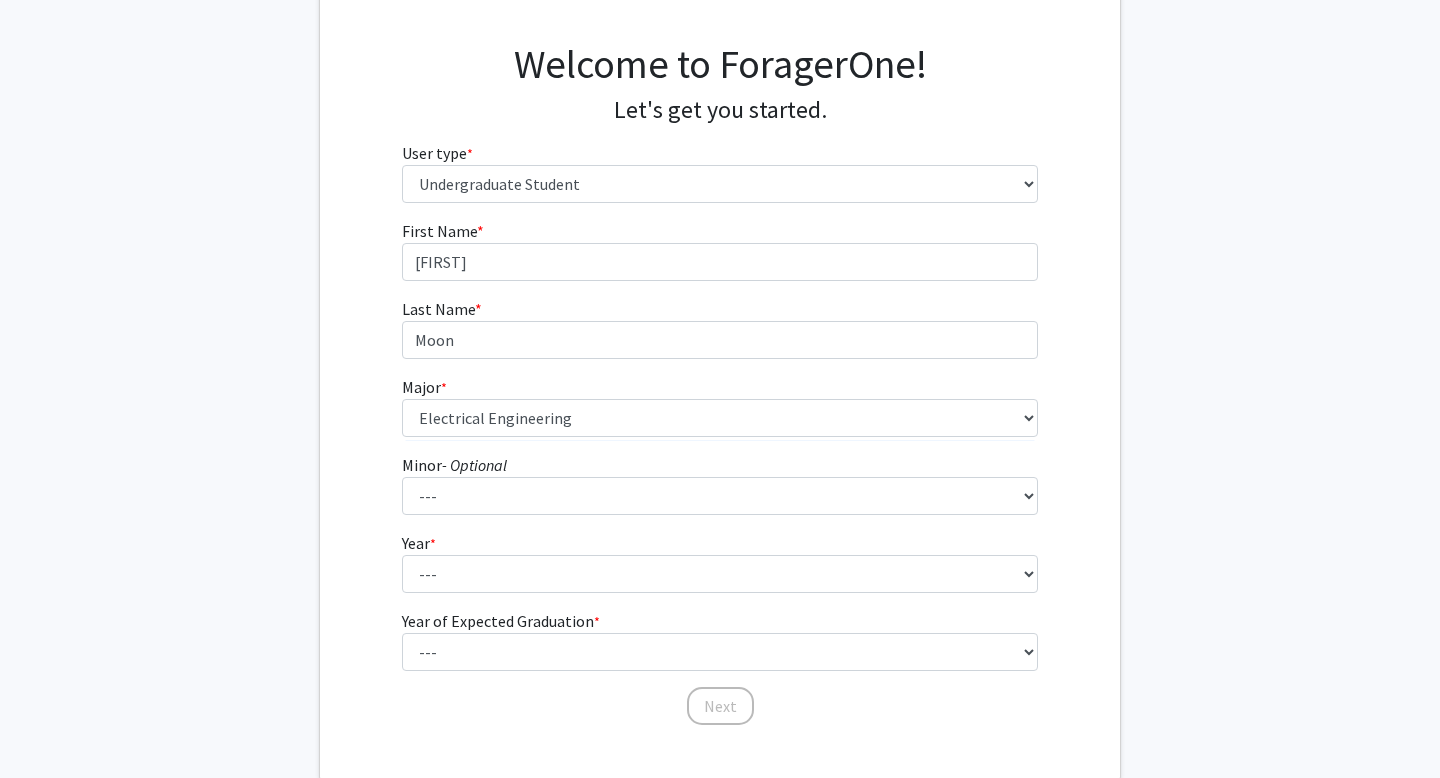 scroll, scrollTop: 130, scrollLeft: 0, axis: vertical 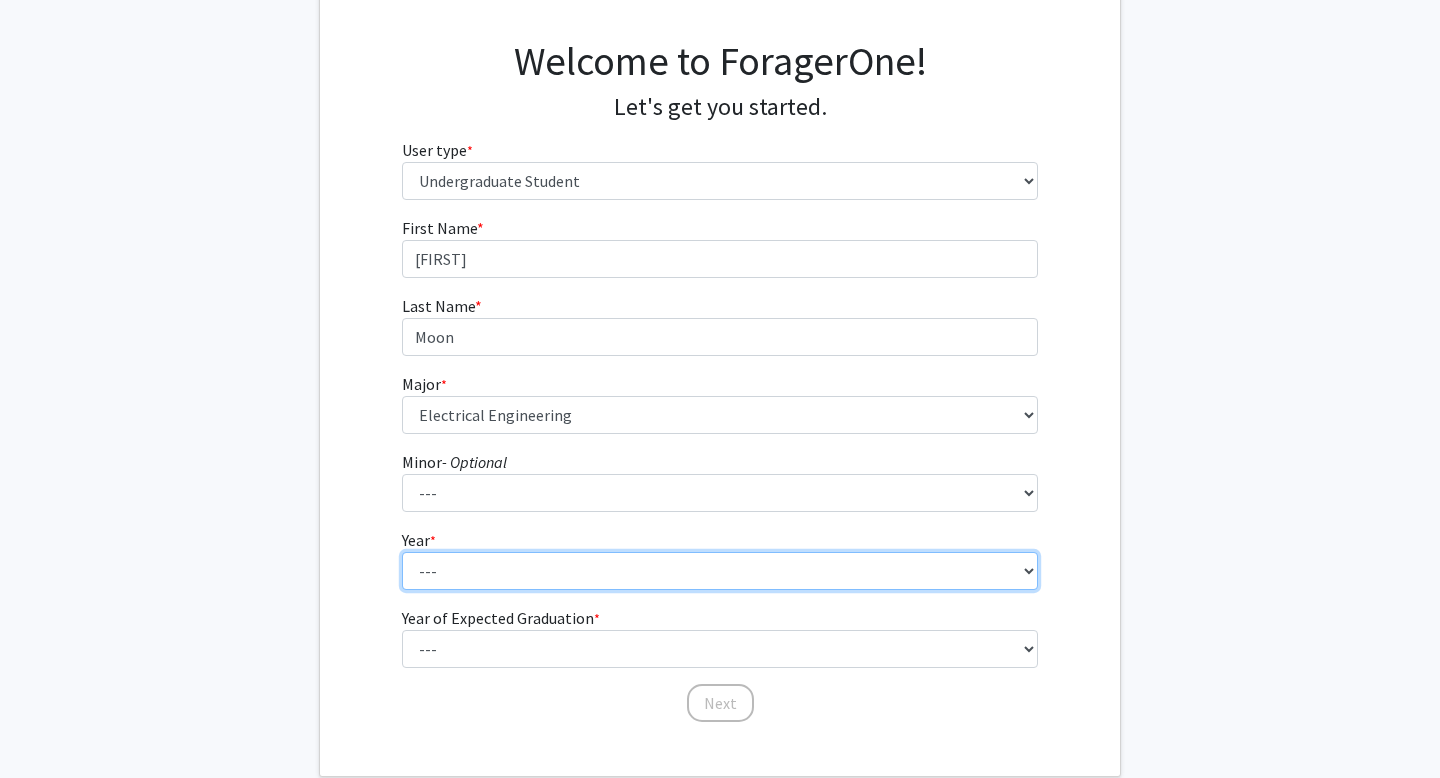 click on "---  First-year   Sophomore   Junior   Senior   Postbaccalaureate Certificate" at bounding box center [720, 571] 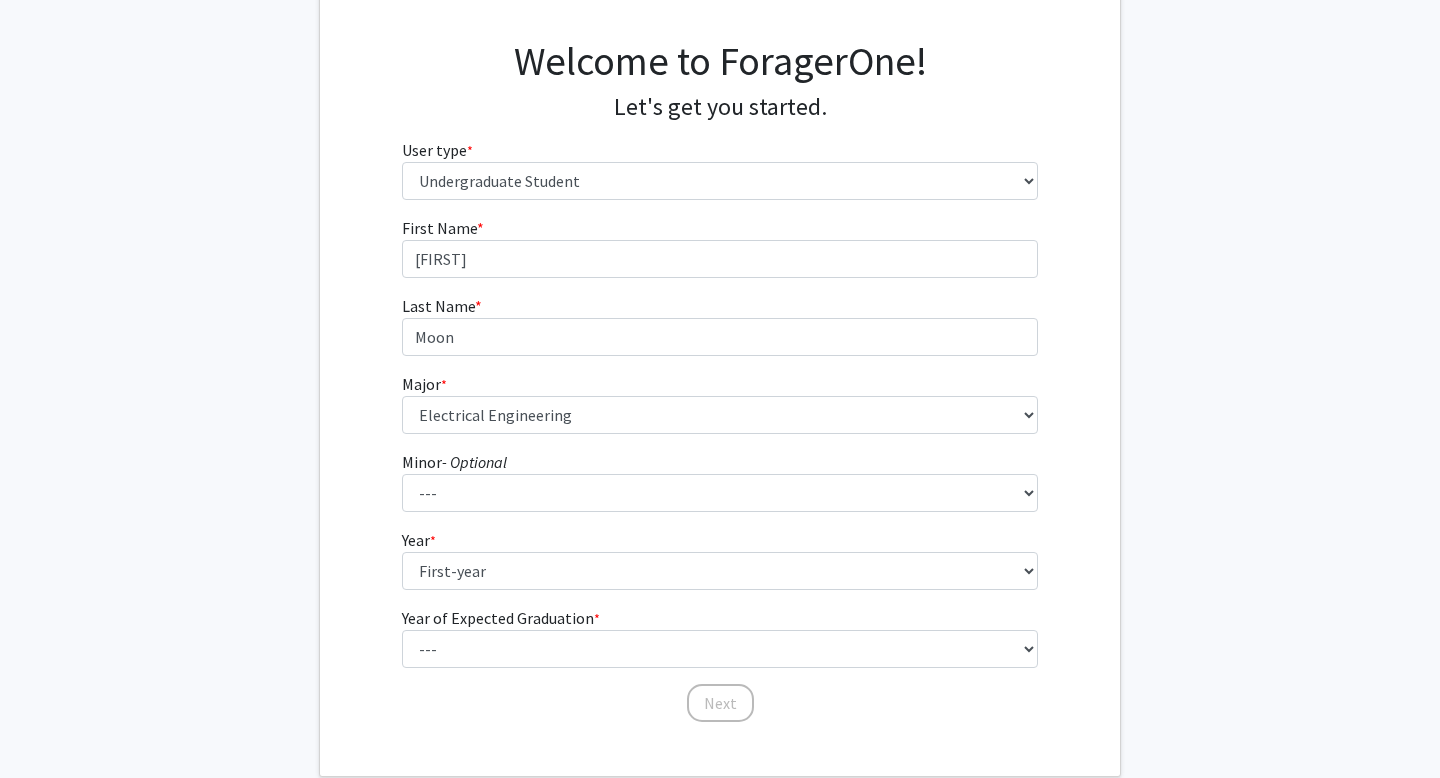 click on "First Name * required [FIRST] Last Name * required [LAST] Major * required --- Africana Studies Anthropology Applied Mathematics & Statistics Archaeology Behavioral Biology Biology Biomedical Engineering Biophysics Chemical & Biomolecular Engineering Chemistry Civil Engineering Classics Cognitive Science Computer Engineering Computer Science Earth & Planetary Sciences East Asian Studies Economics Electrical Engineering Engineering Mechanics English Environmental Engineering Environmental Science Film & Media Studies French General Engineering Geography German Global Environmental Change & Sustainability History History of Art History of Science & Technology Interdisciplinary Studies International Studies Italian Latin American Studies Materials Science & Engineering Mathematics Mechanical Engineering Medicine, Science & the Humanities Molecular & Cellular Biology Music Natural Sciences Near Eastern Studies Neuroscience ---" 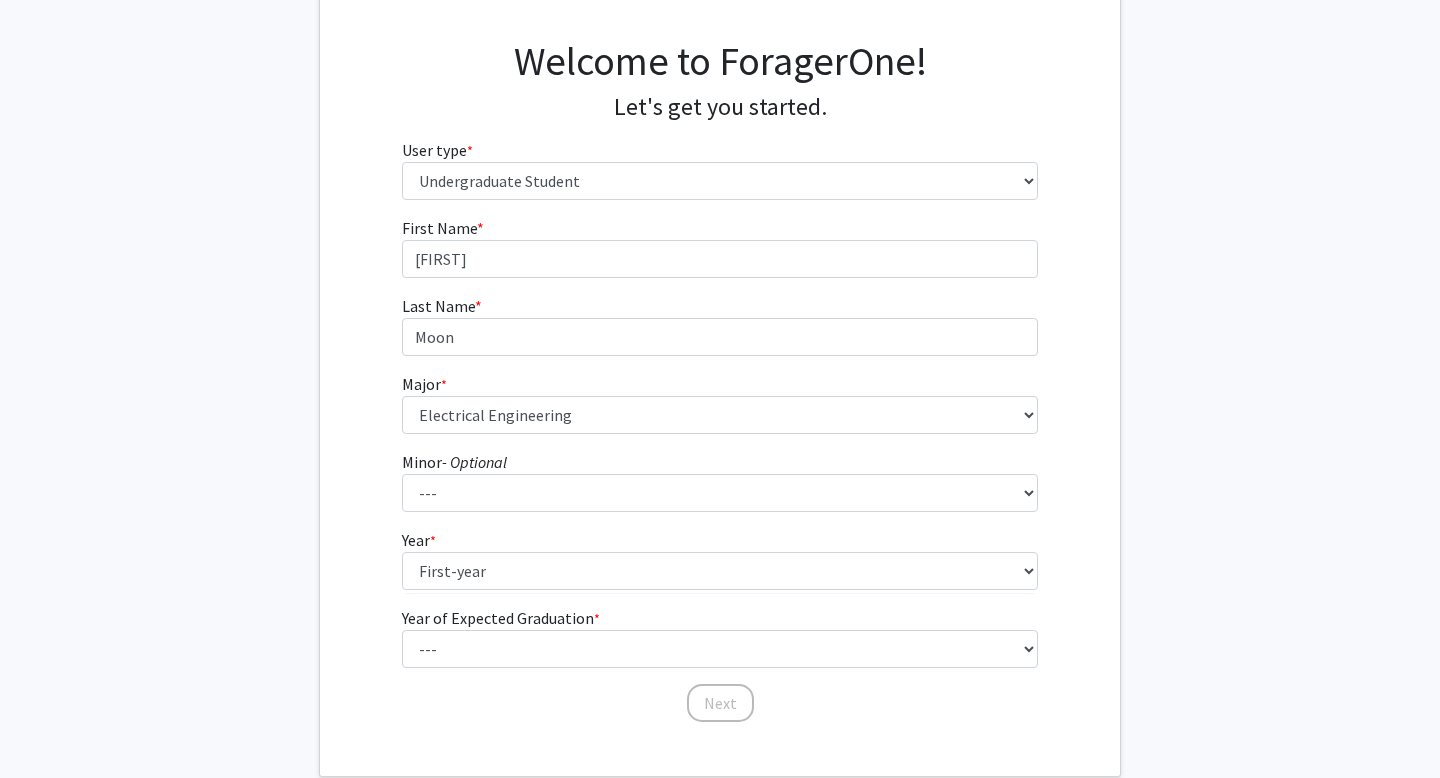 scroll, scrollTop: 163, scrollLeft: 0, axis: vertical 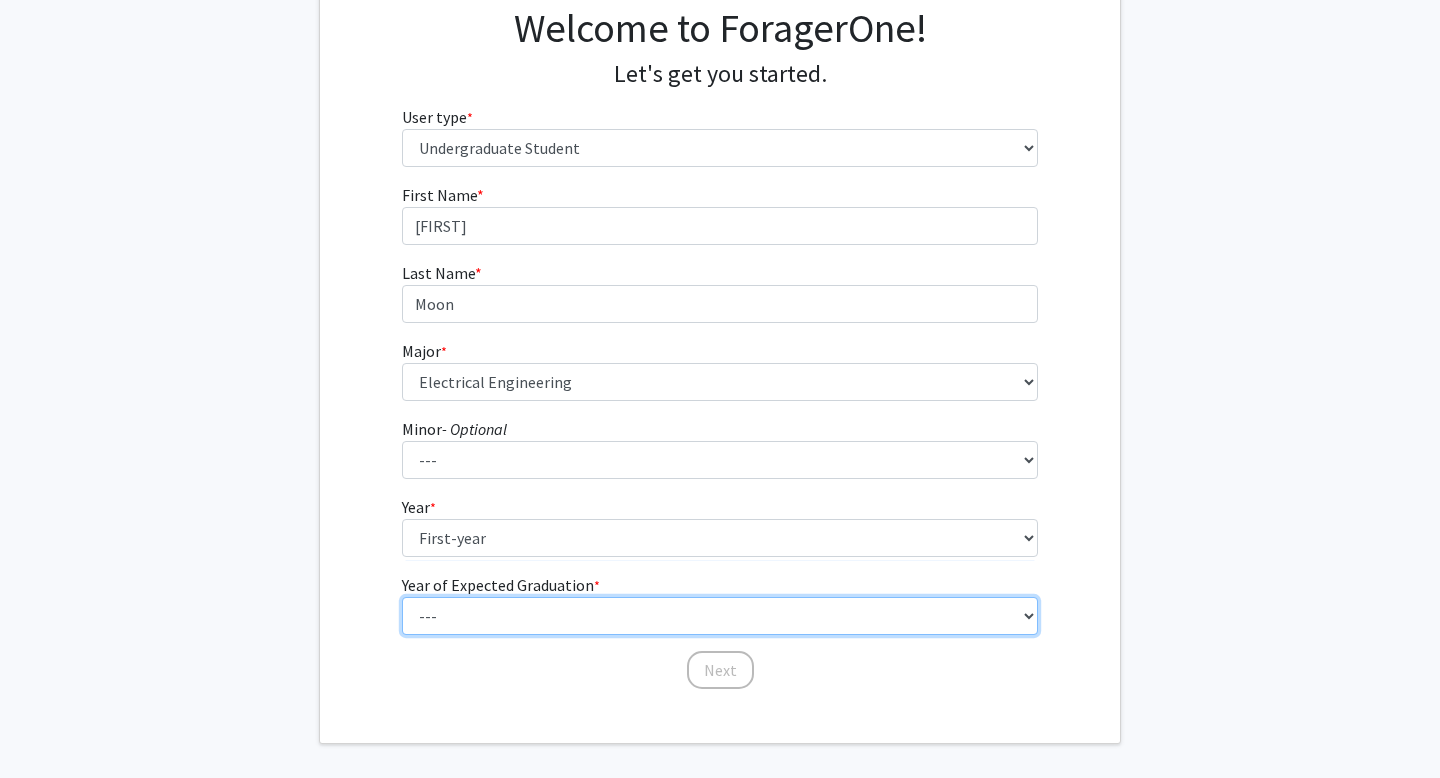 click on "---  2025   2026   2027   2028   2029   2030   2031   2032   2033   2034" at bounding box center (720, 616) 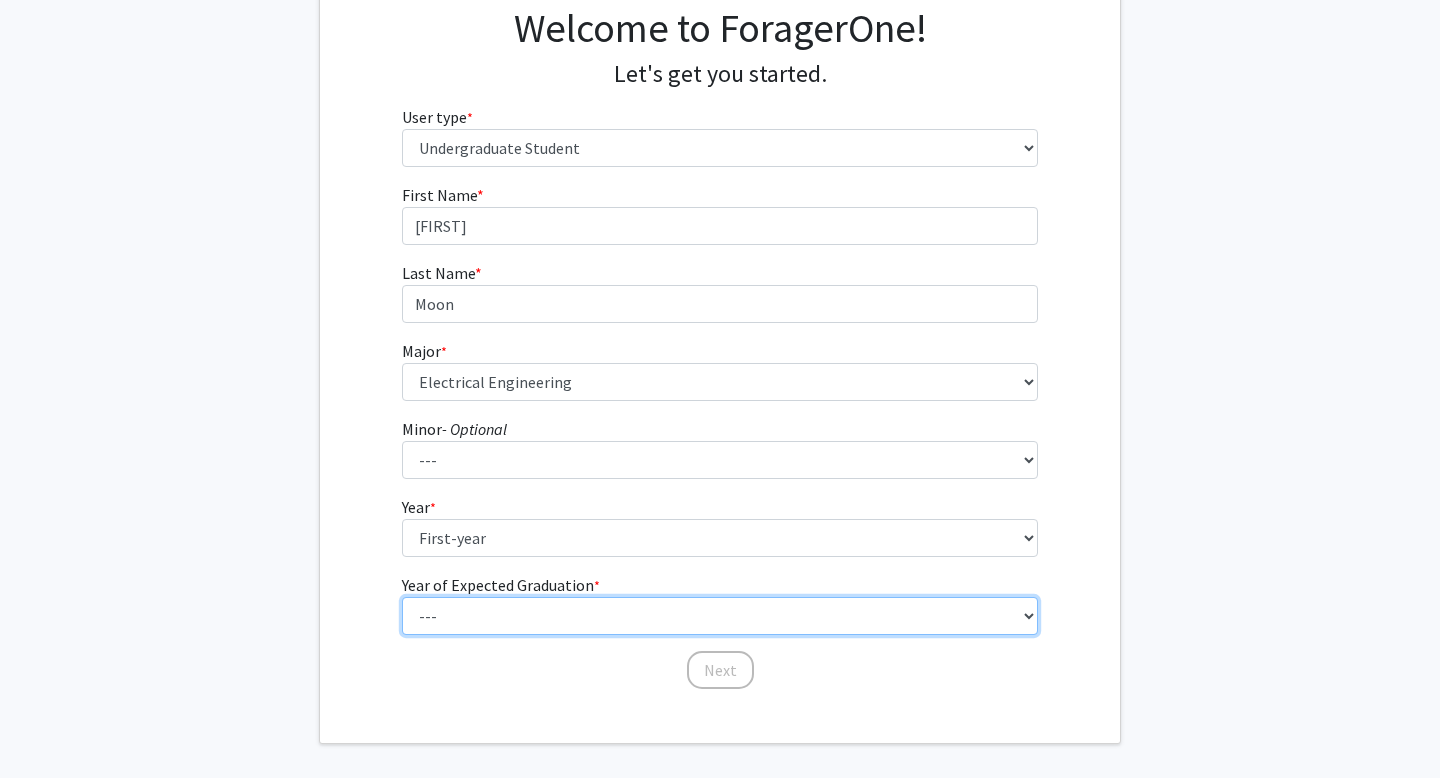 select on "5: 2029" 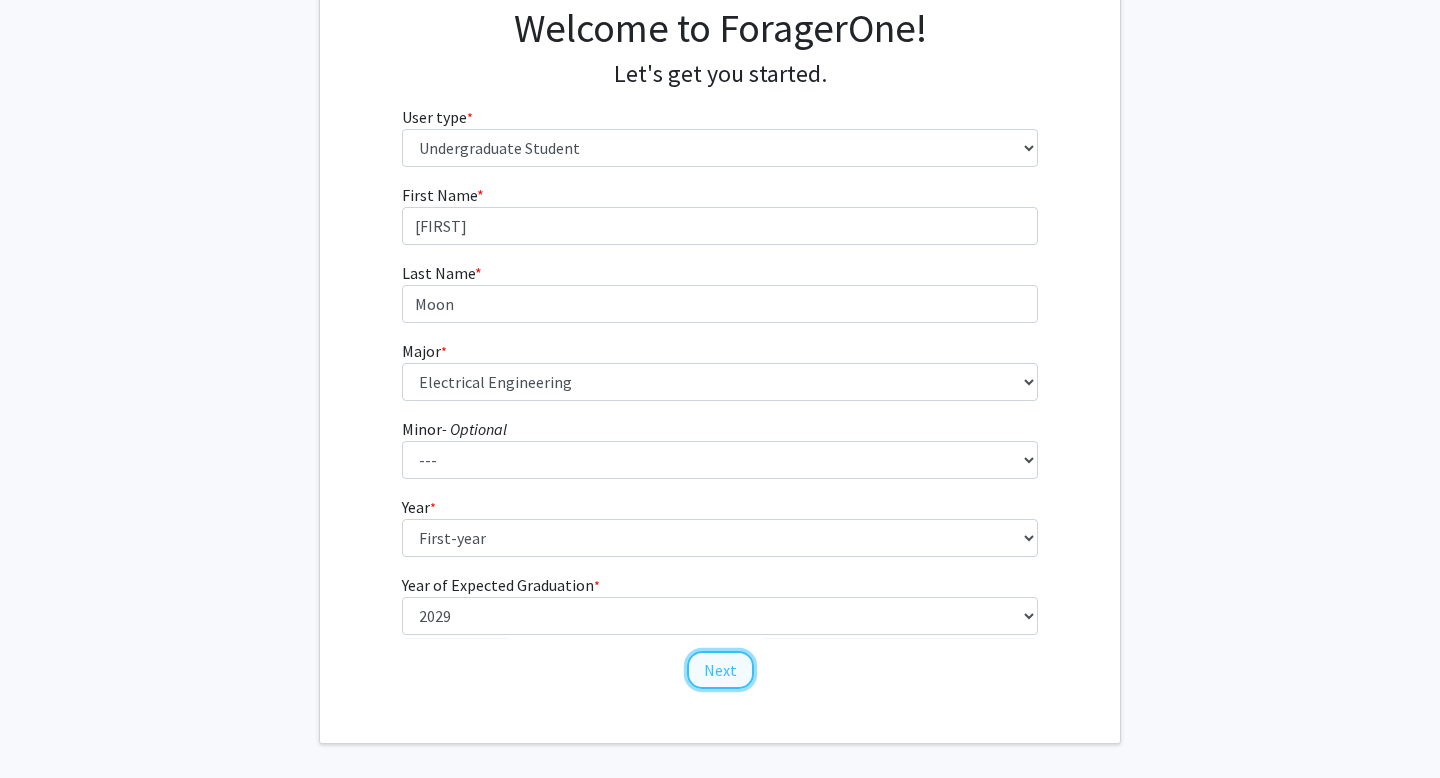 click on "Next" 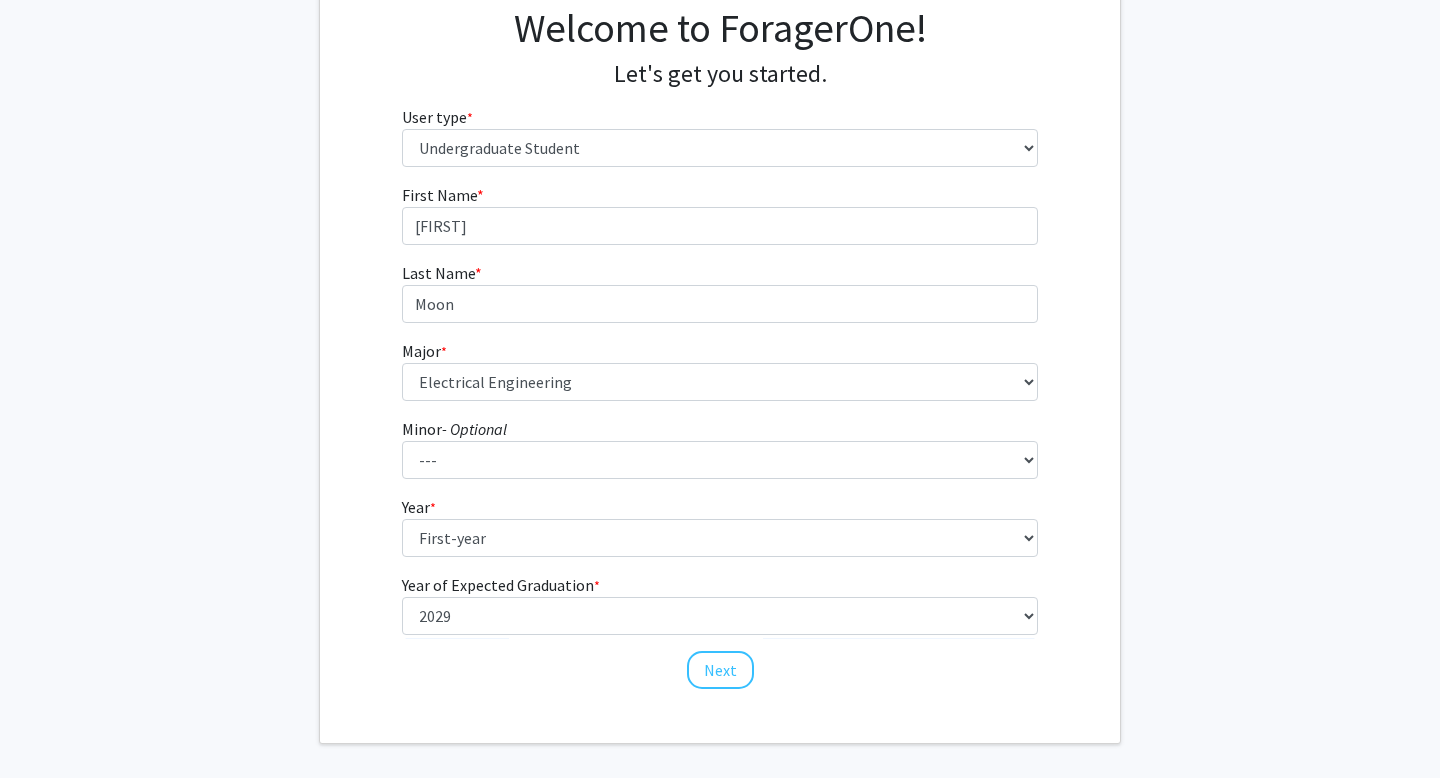 scroll, scrollTop: 0, scrollLeft: 0, axis: both 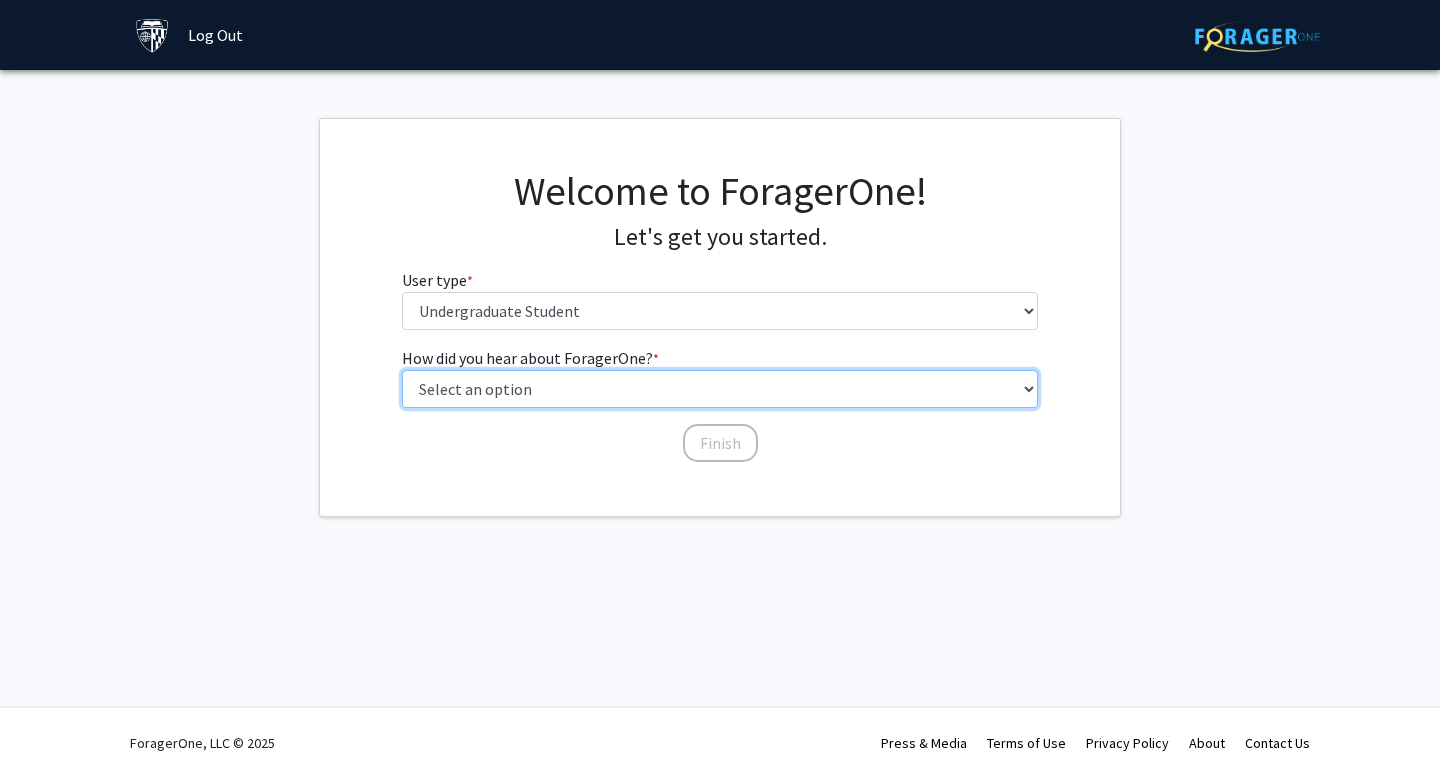 click on "Select an option  Peer/student recommendation   Faculty/staff recommendation   University website   University email or newsletter   Other" at bounding box center [720, 389] 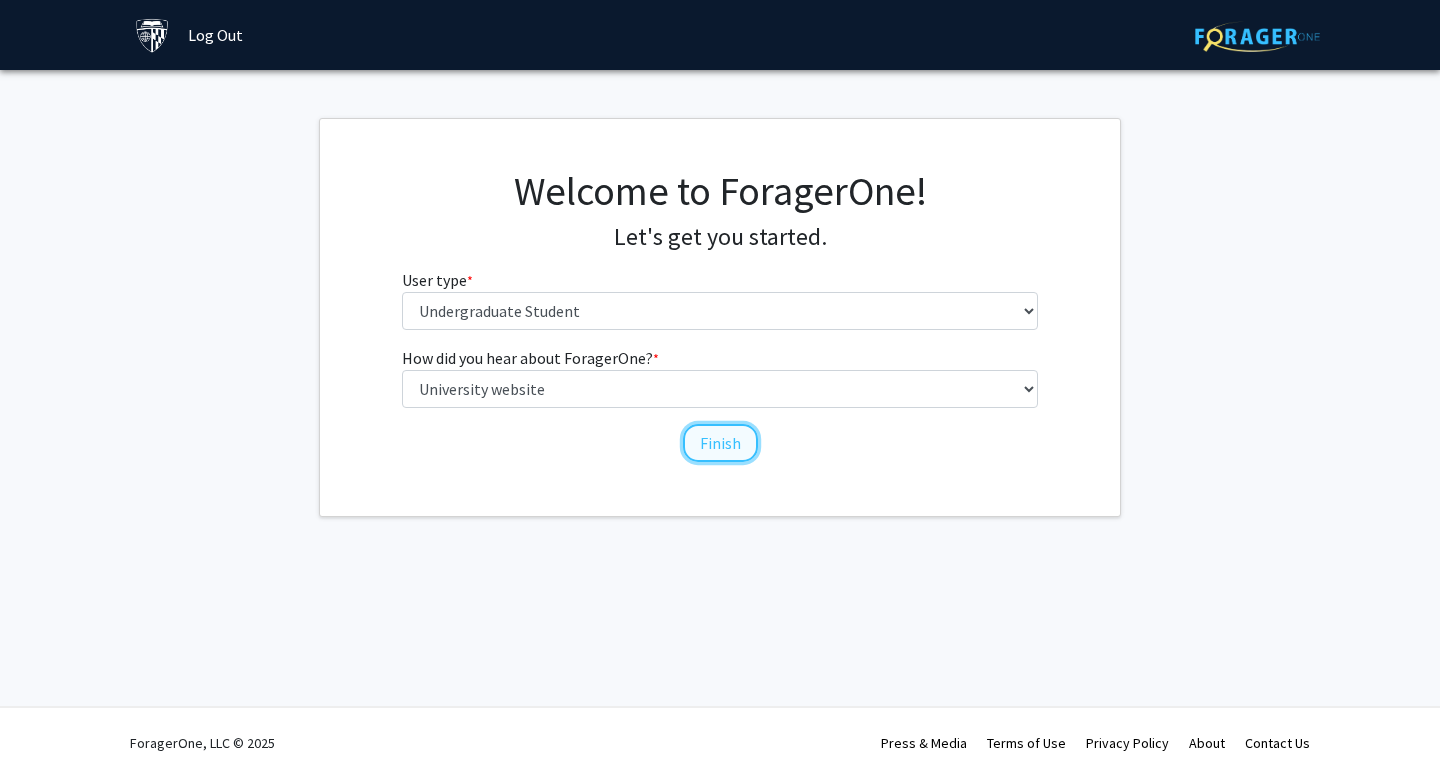 click on "Finish" 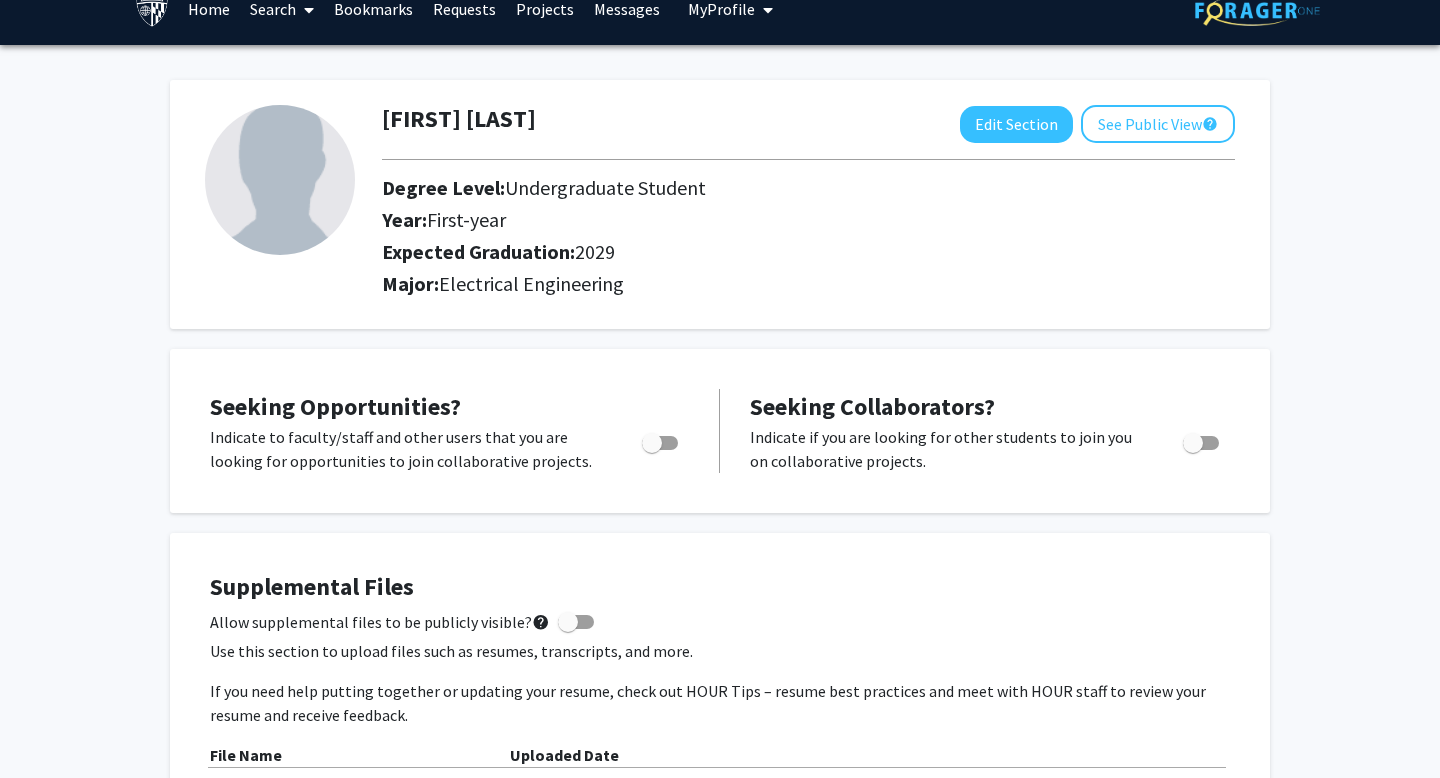 scroll, scrollTop: 0, scrollLeft: 0, axis: both 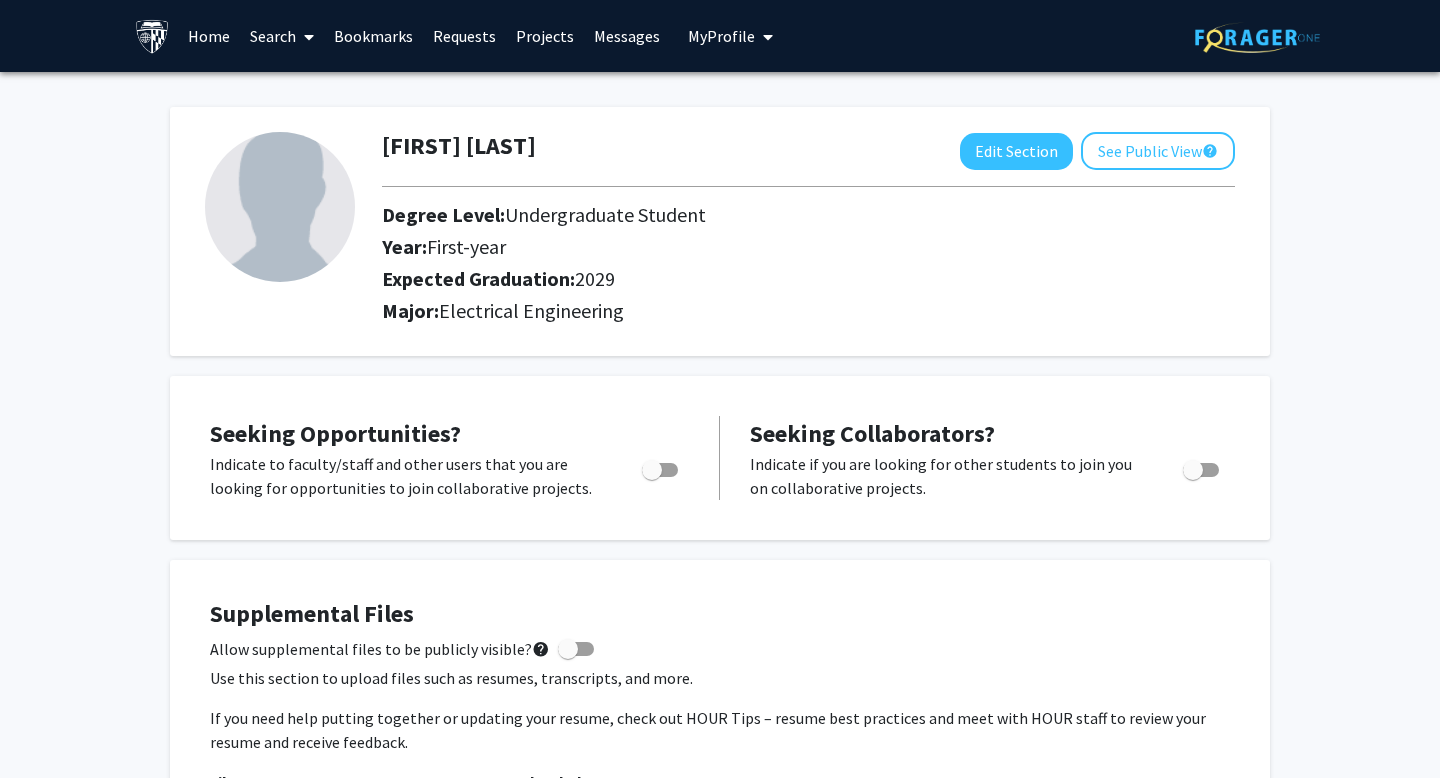 click at bounding box center (305, 37) 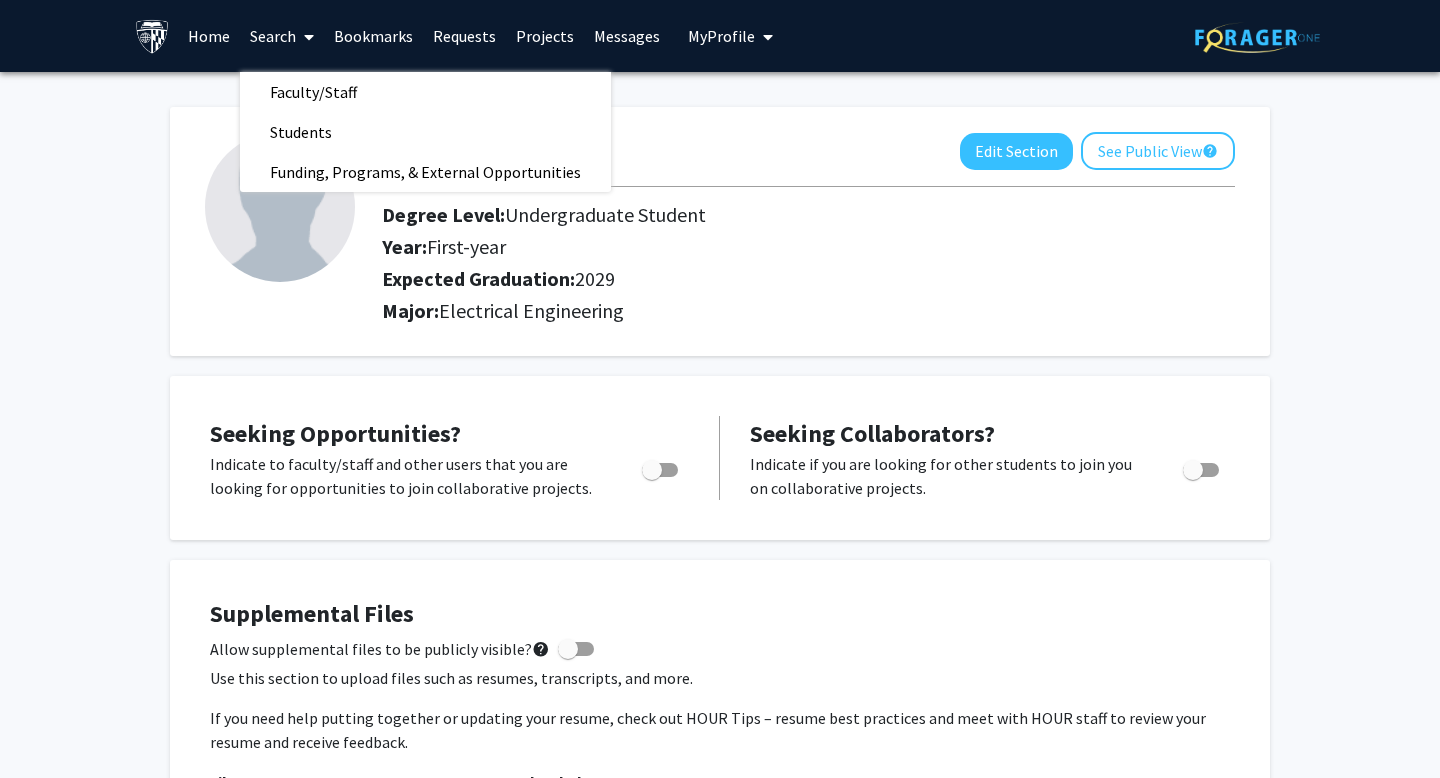 click on "My   Profile" at bounding box center (721, 36) 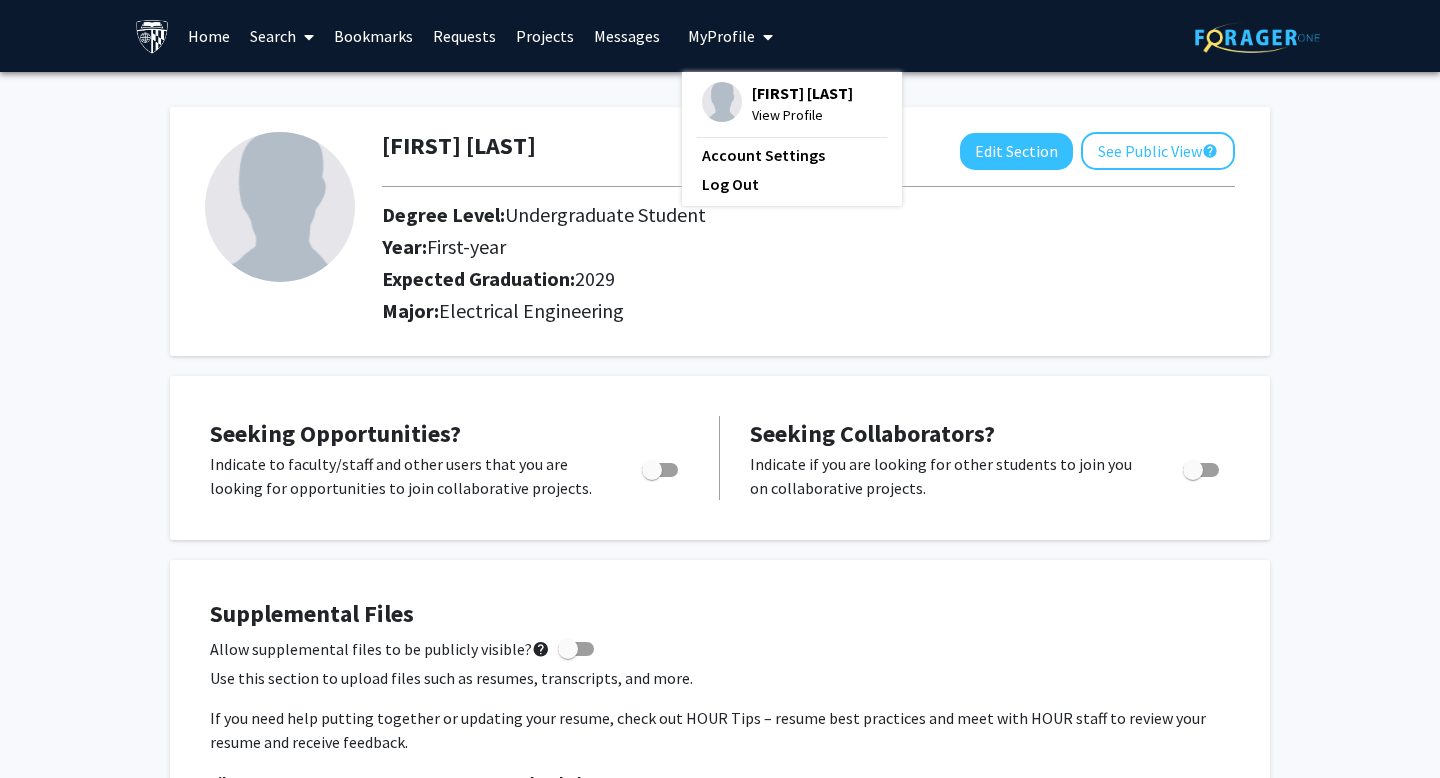 click on "My   Profile" at bounding box center [721, 36] 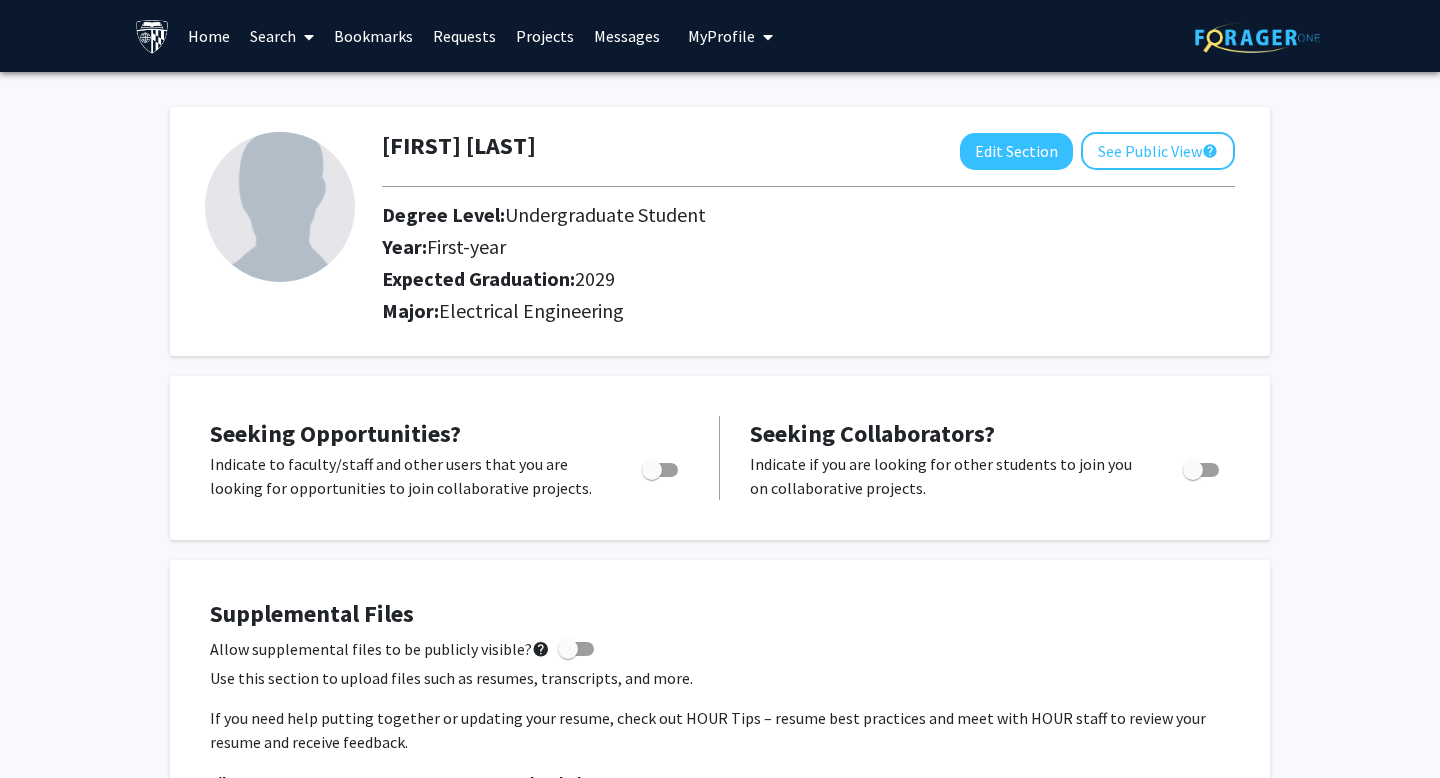 click on "Home" at bounding box center (209, 36) 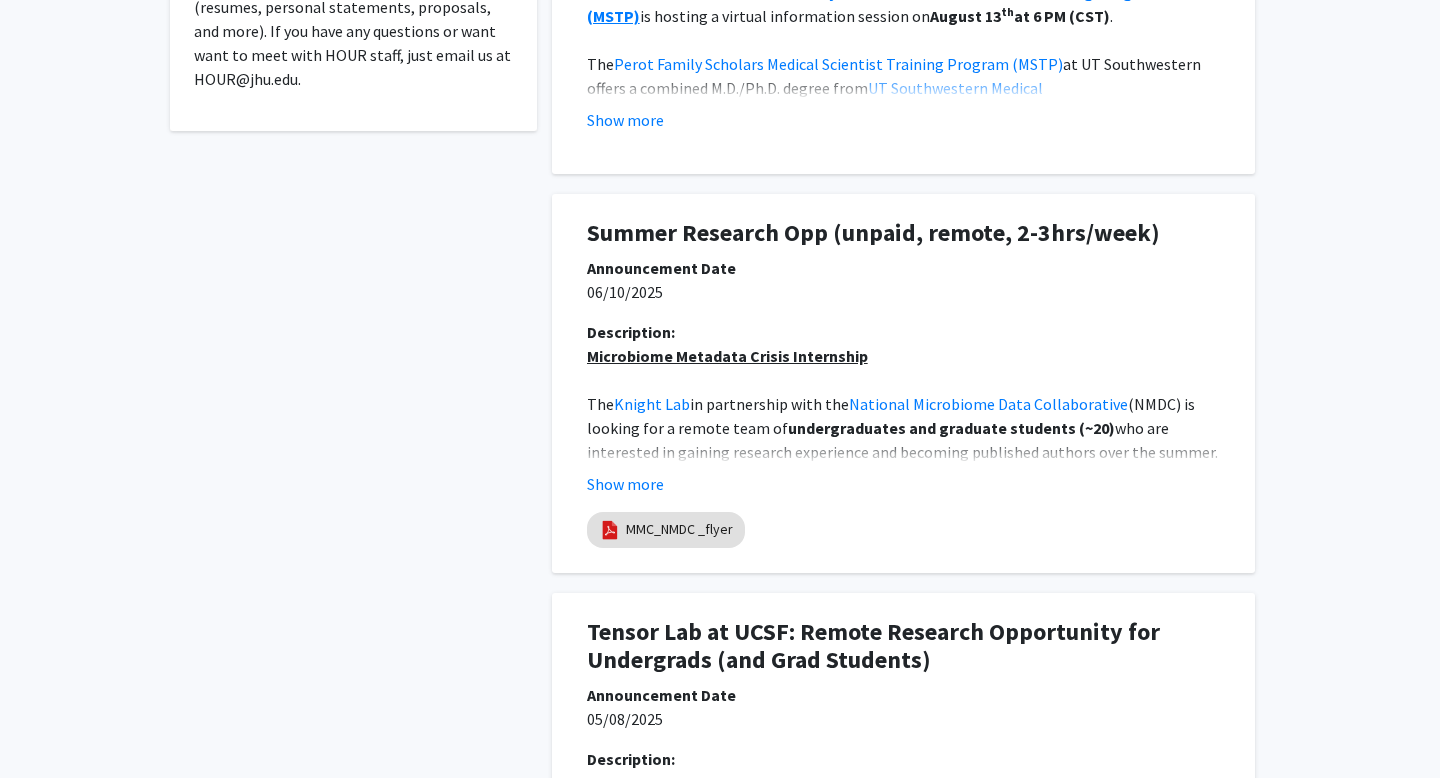 scroll, scrollTop: 707, scrollLeft: 0, axis: vertical 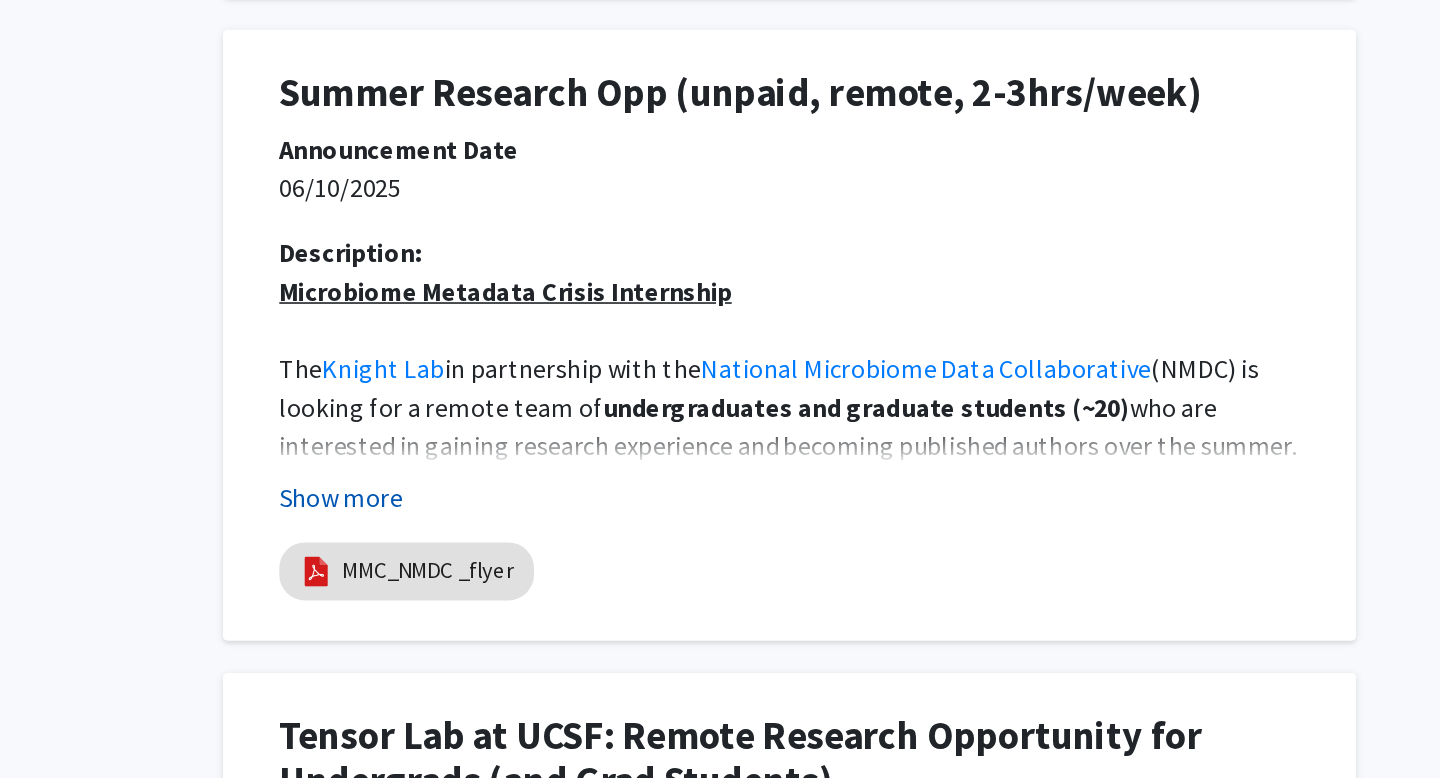 click on "Show more" 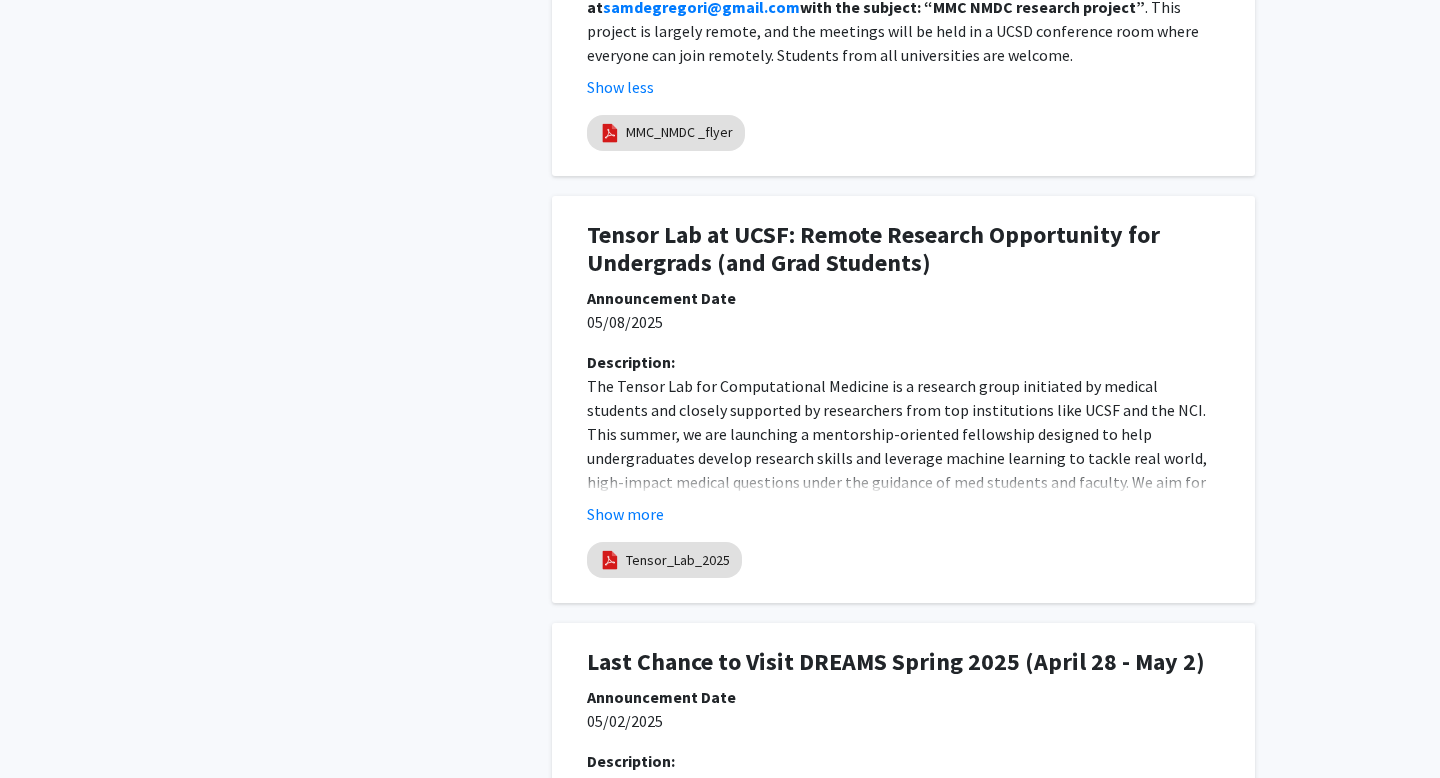 scroll, scrollTop: 1923, scrollLeft: 0, axis: vertical 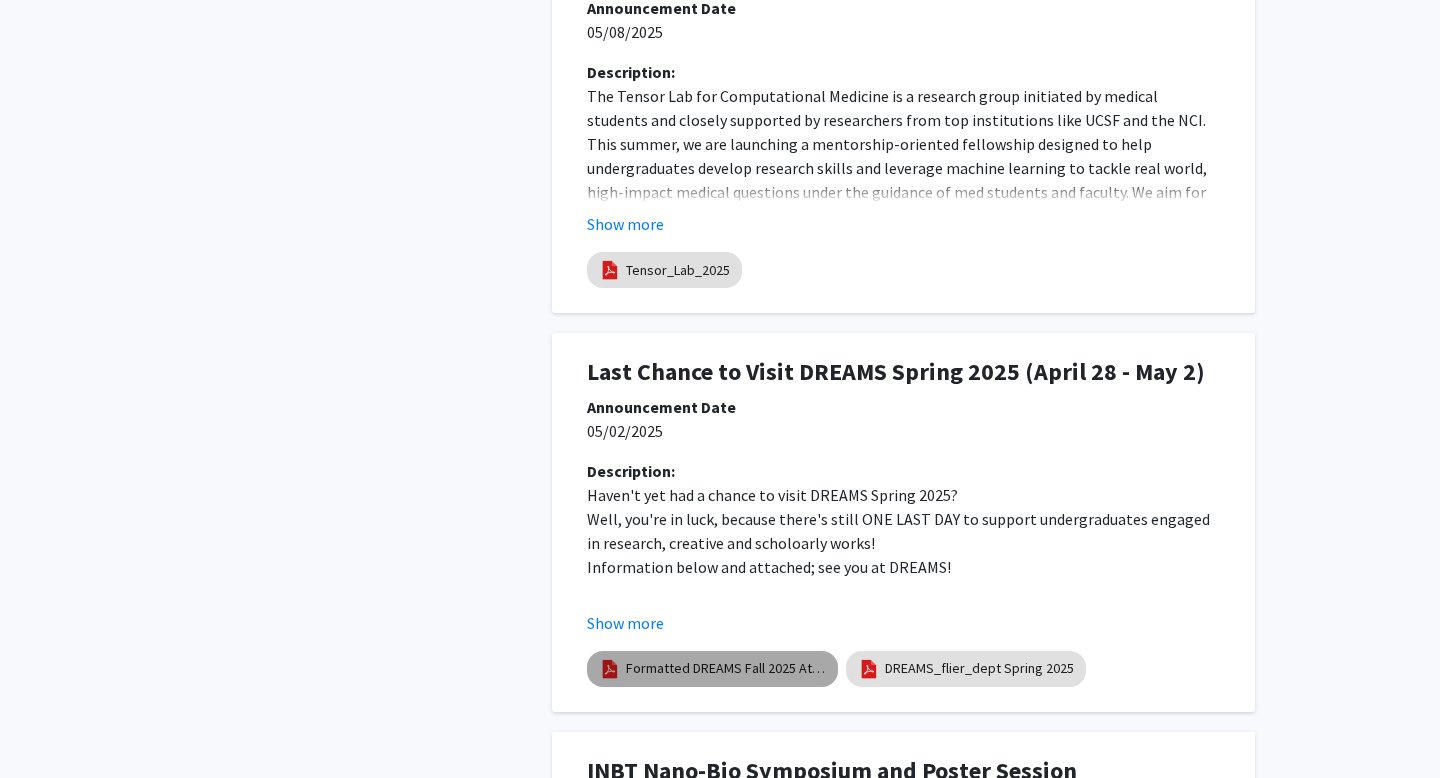 click on "Formatted DREAMS Fall 2025 Attend Flyer" at bounding box center [726, 668] 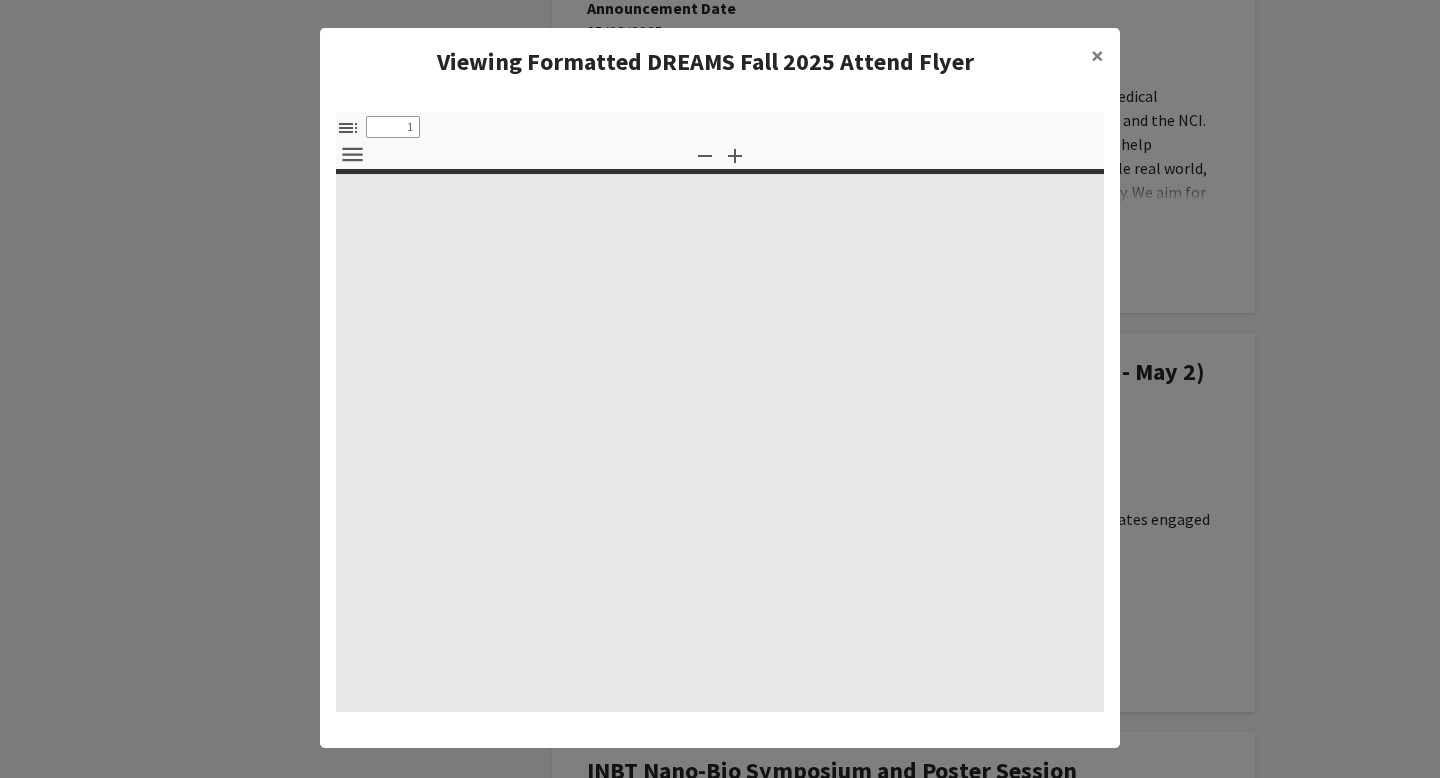 scroll, scrollTop: 18, scrollLeft: 0, axis: vertical 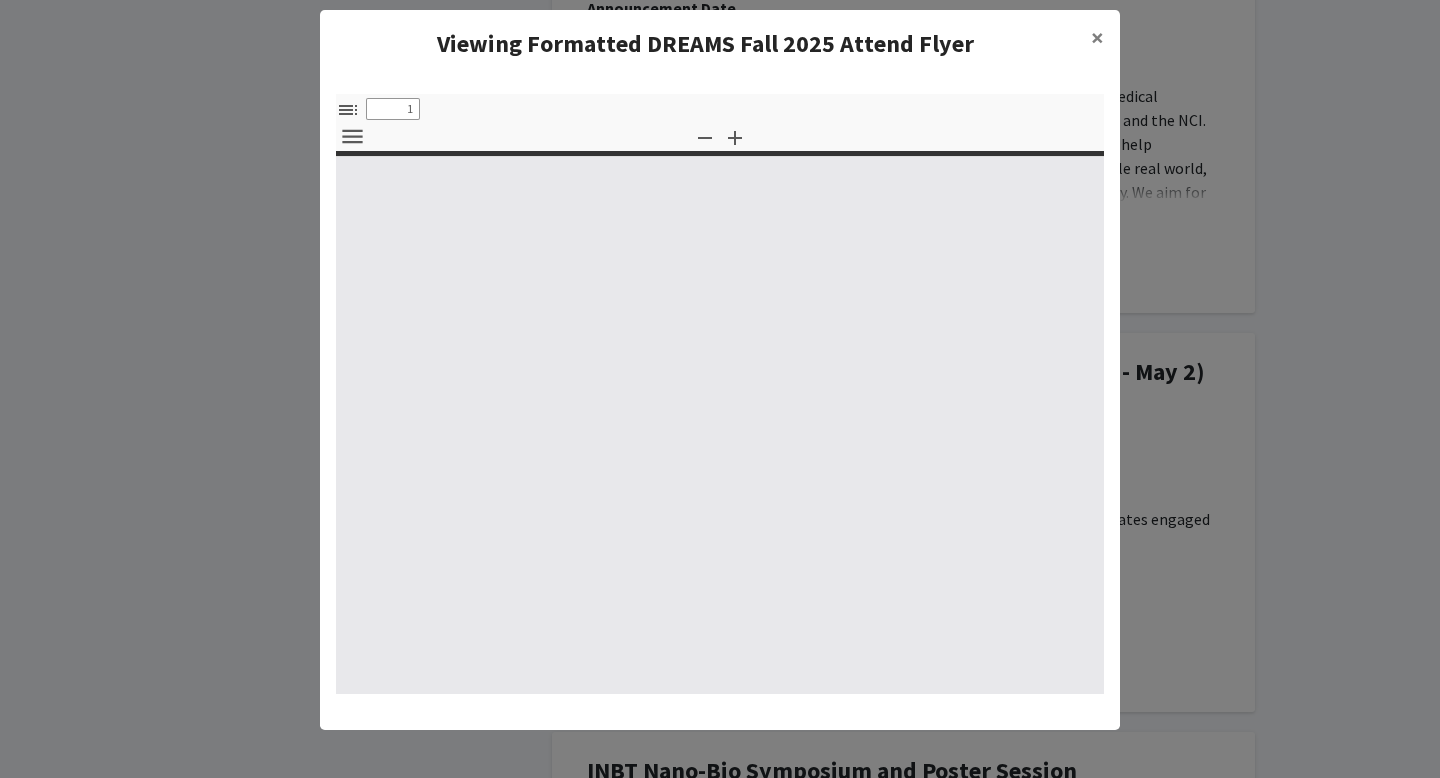 select on "custom" 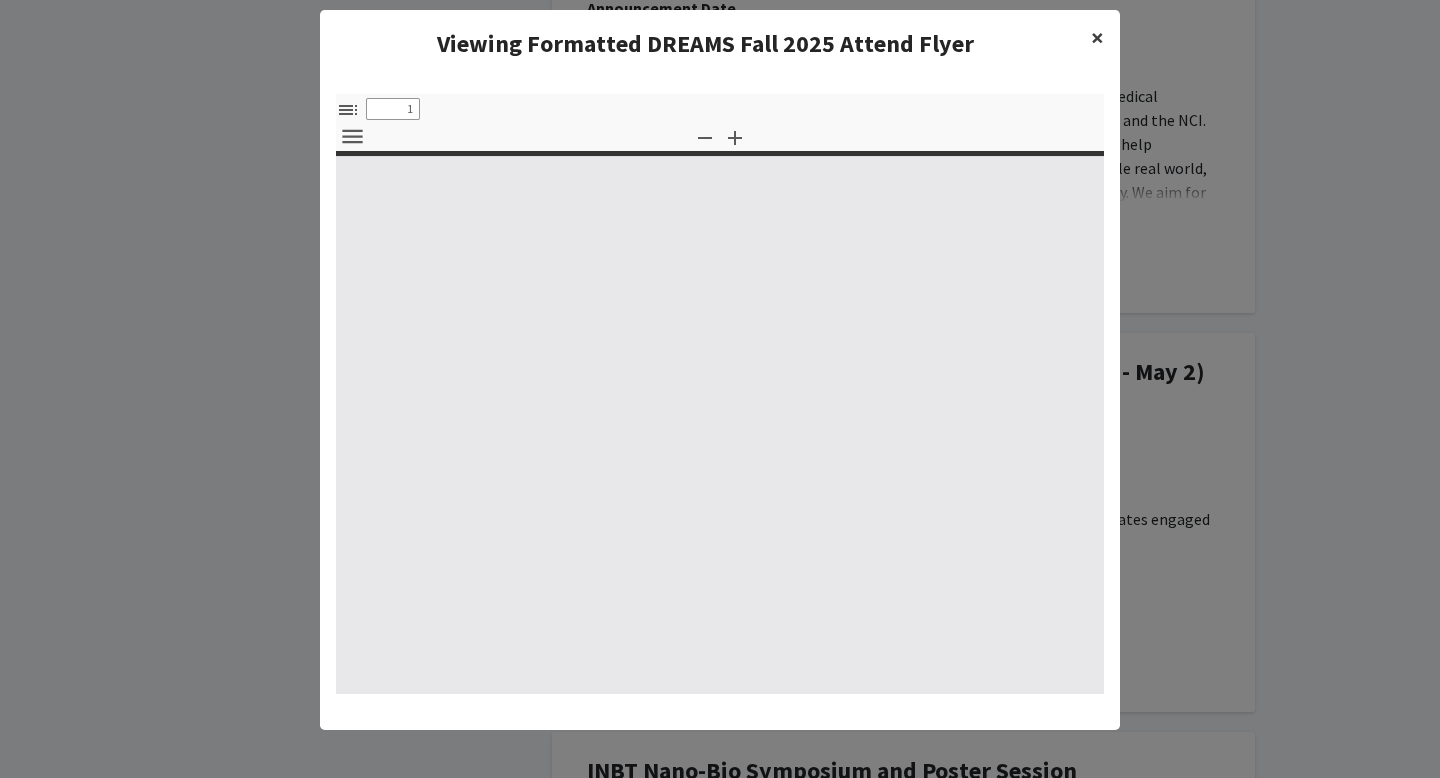 type on "0" 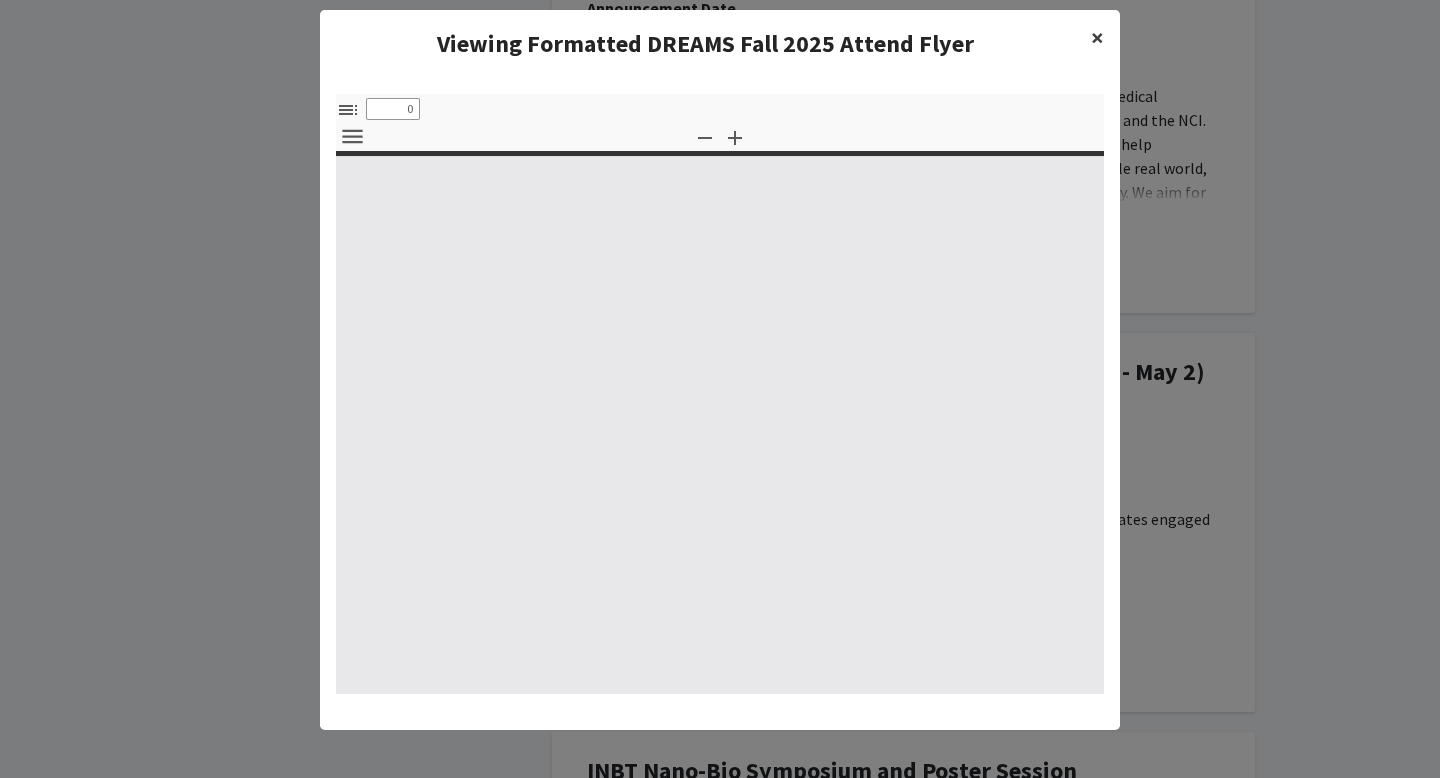 select on "custom" 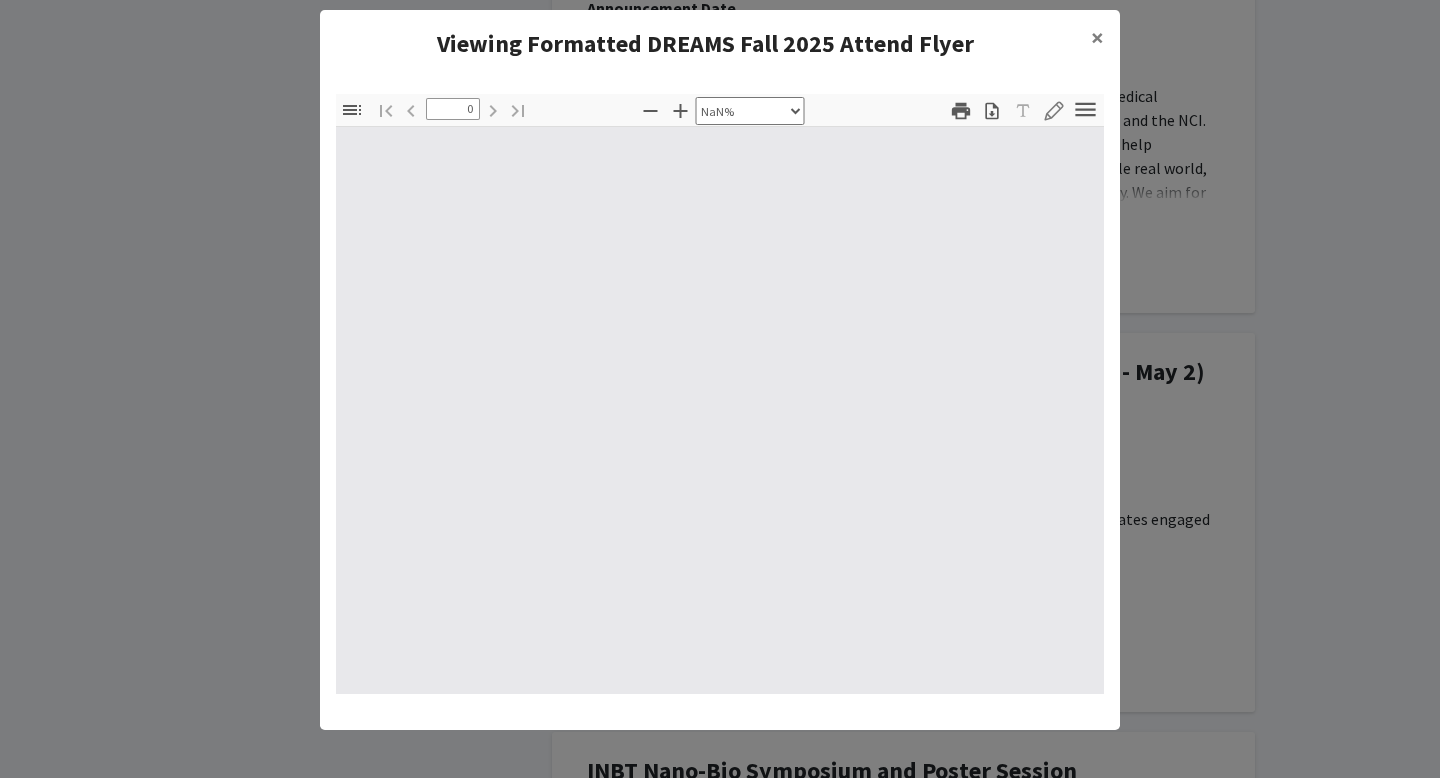 type on "1" 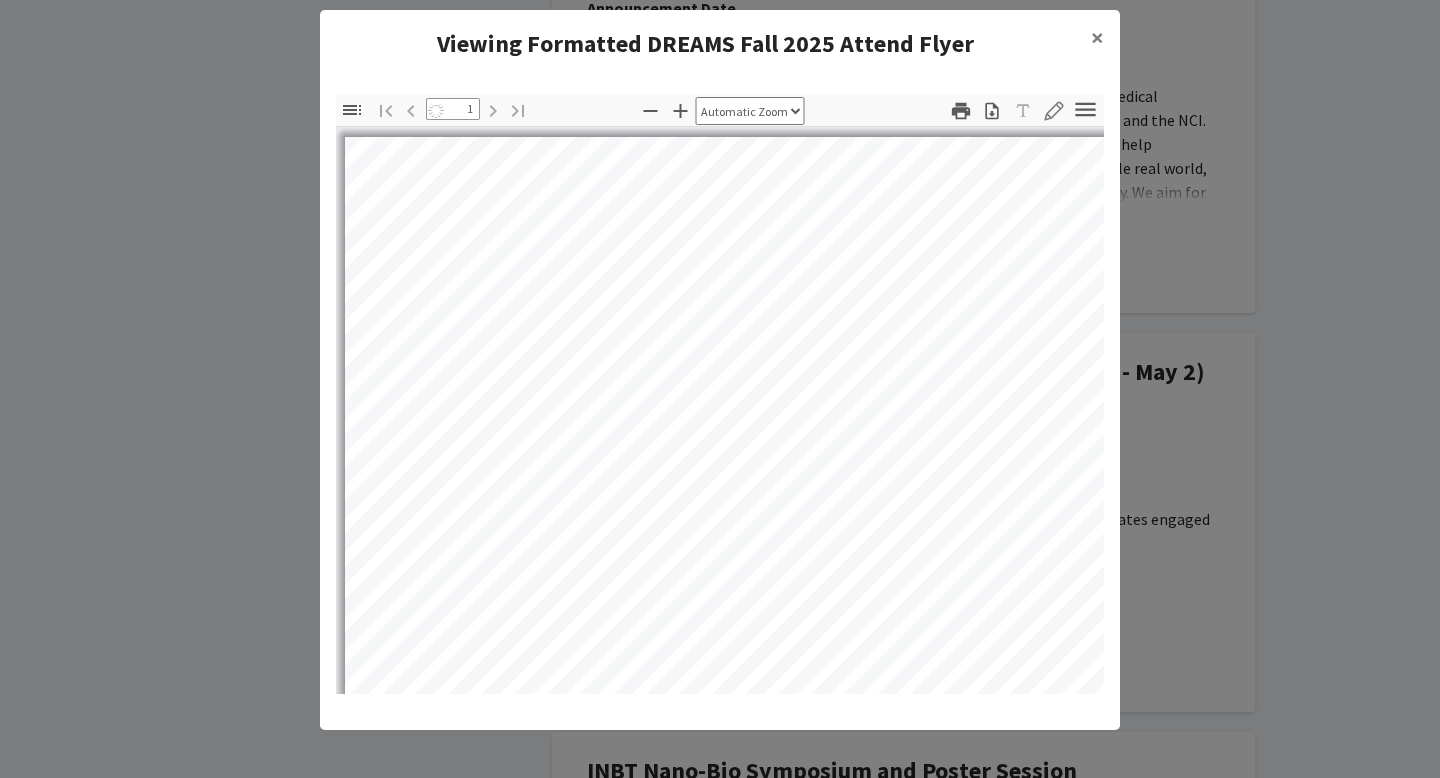 select on "auto" 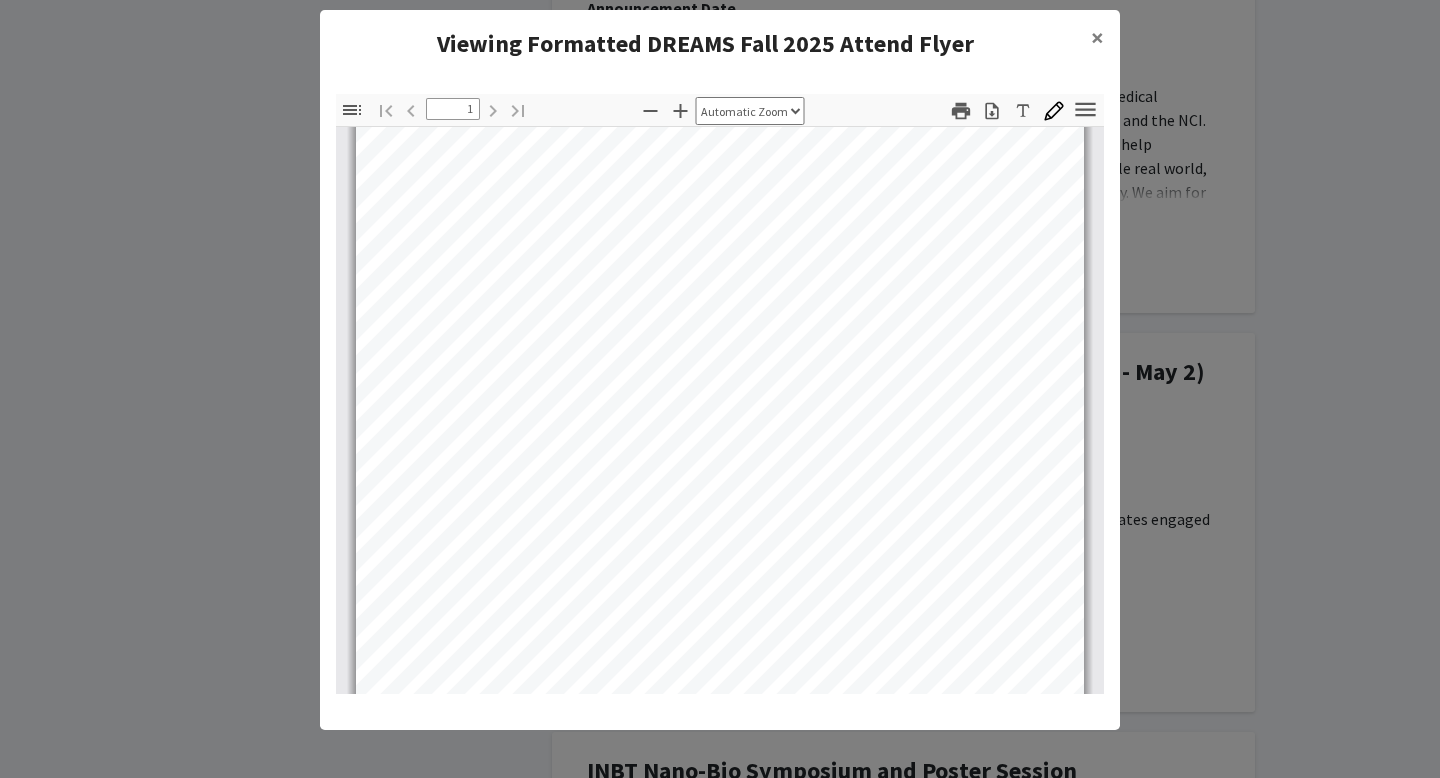 scroll, scrollTop: 394, scrollLeft: 0, axis: vertical 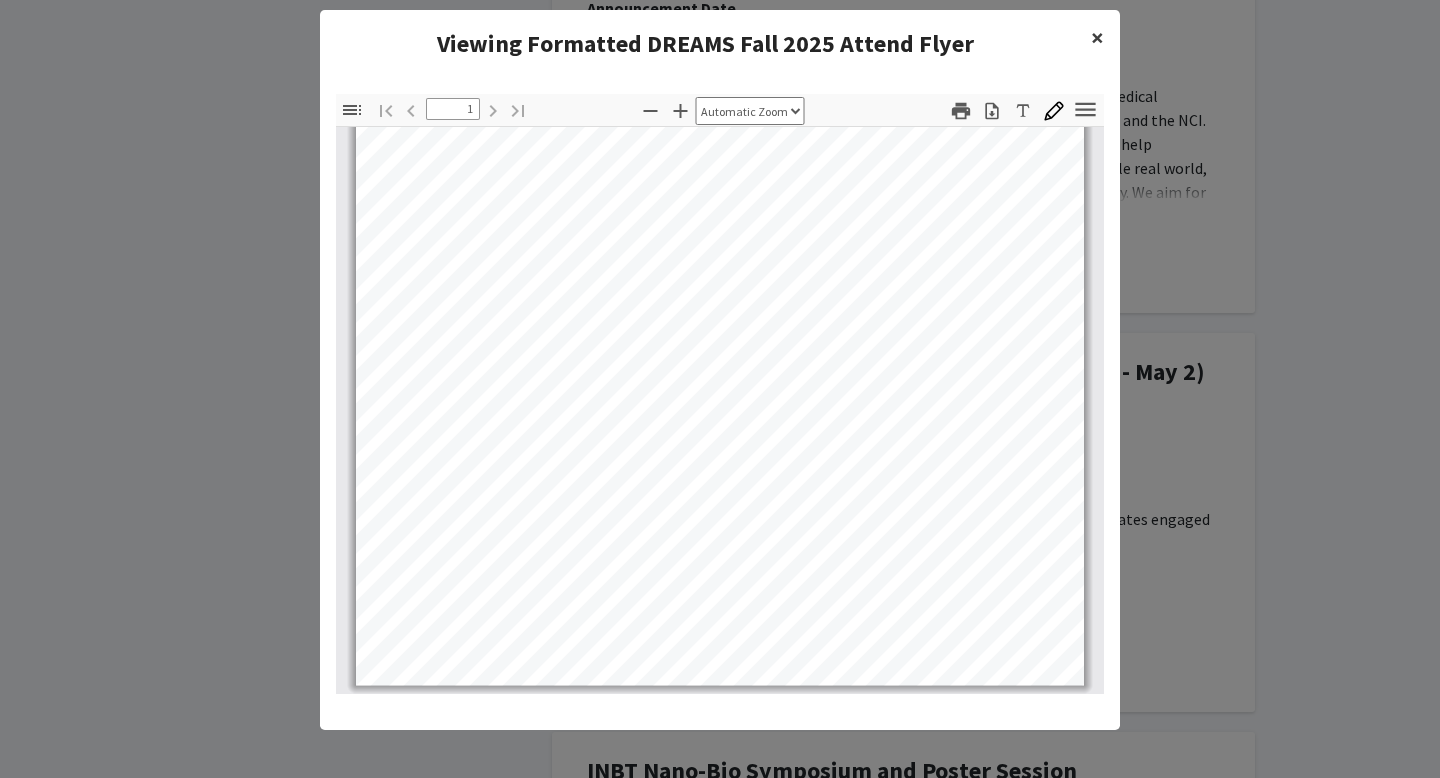 click on "×" 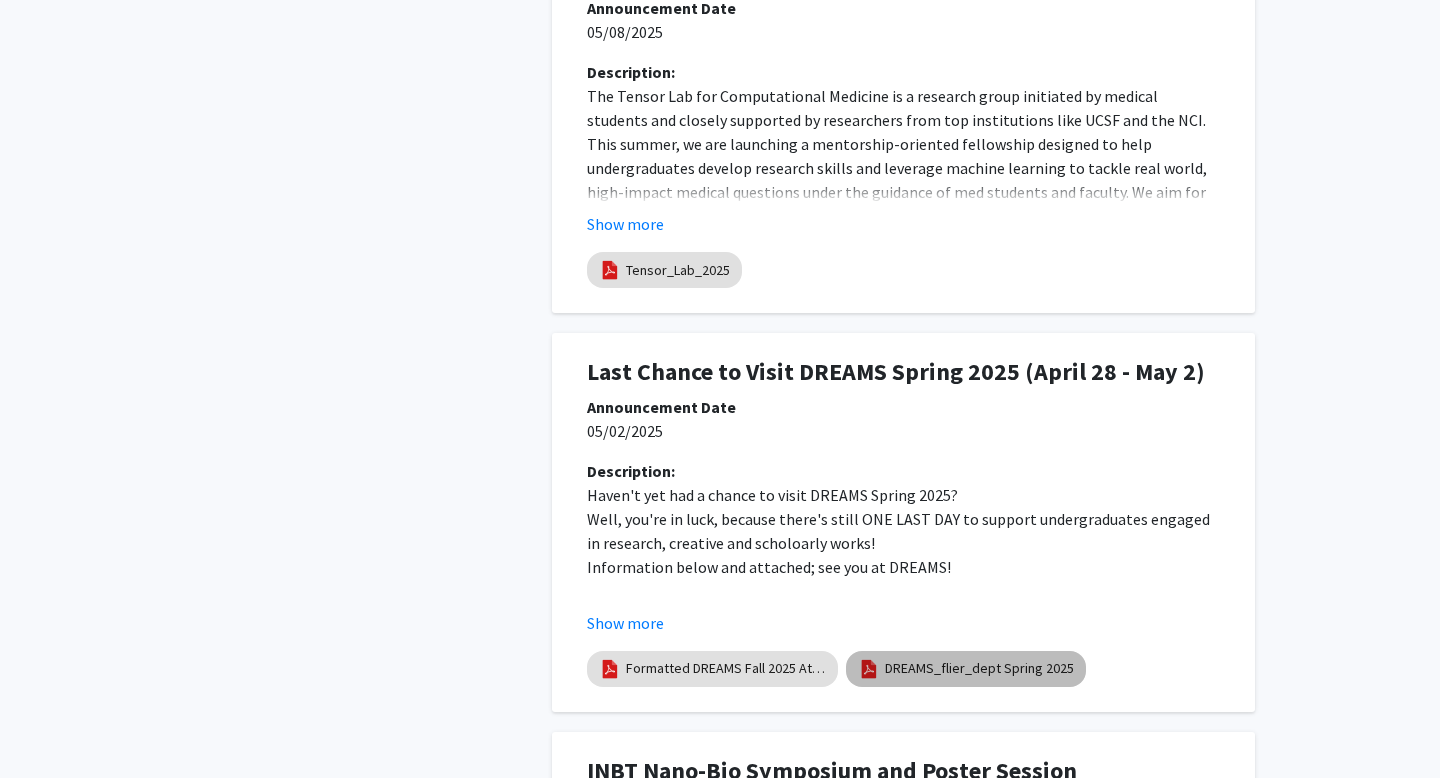 click on "DREAMS_flier_dept Spring 2025" at bounding box center [979, 668] 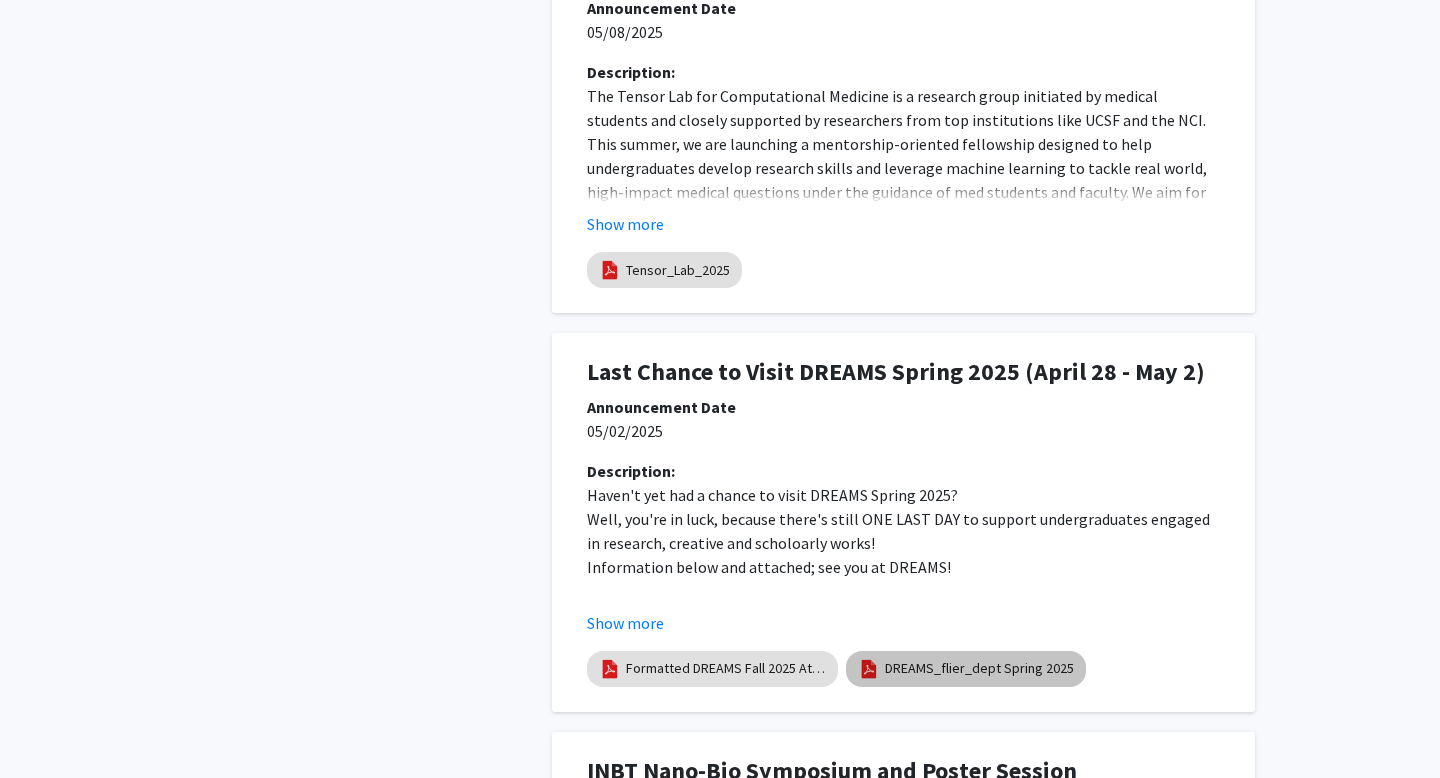 select on "custom" 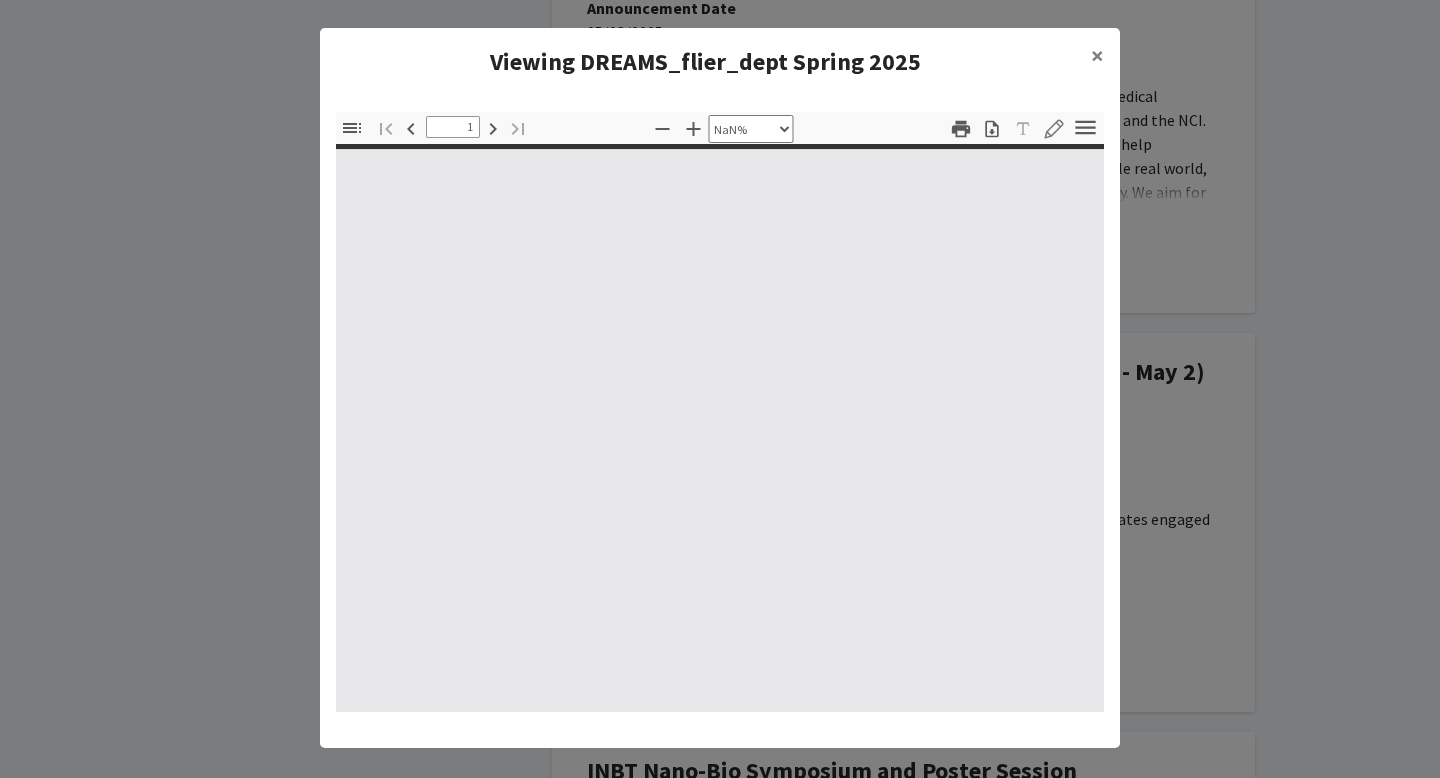 type on "0" 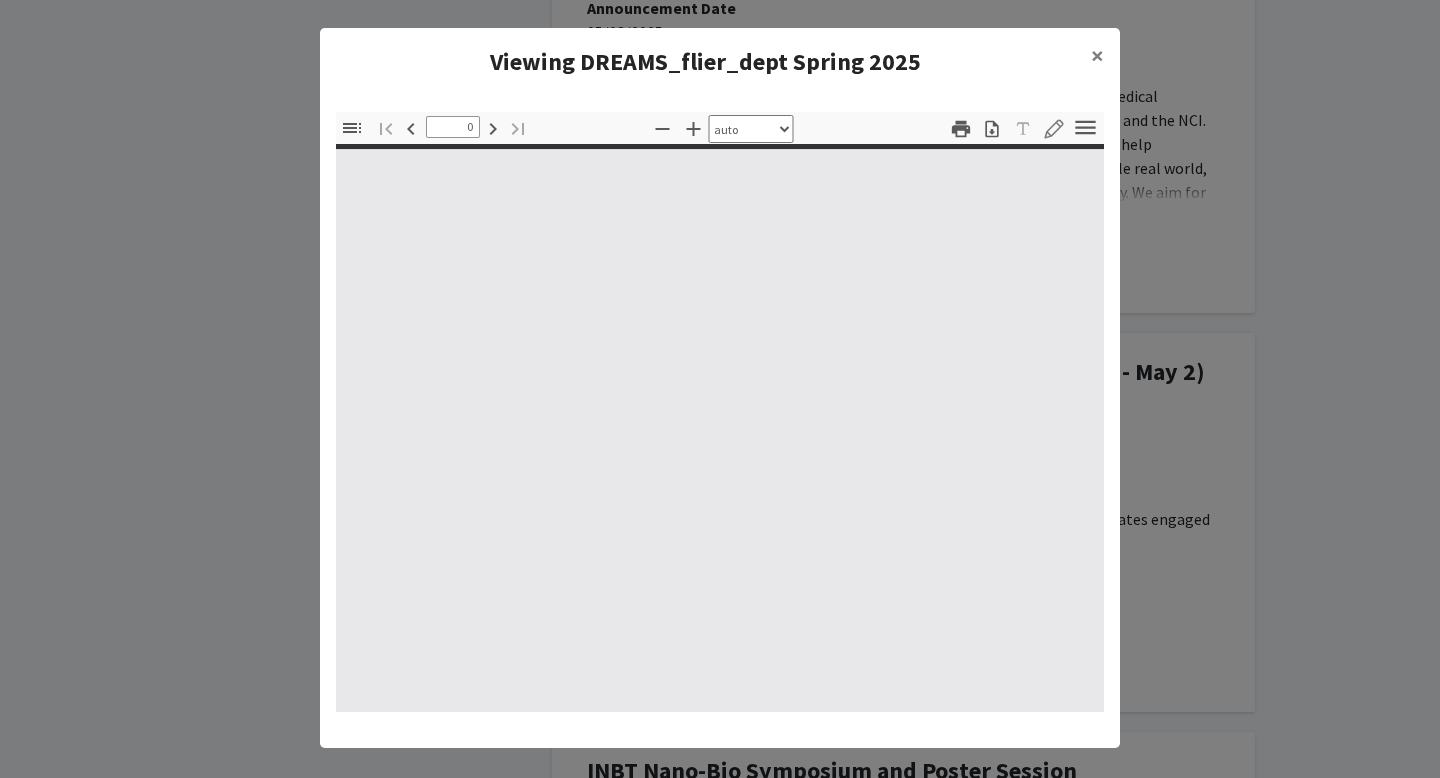 select on "custom" 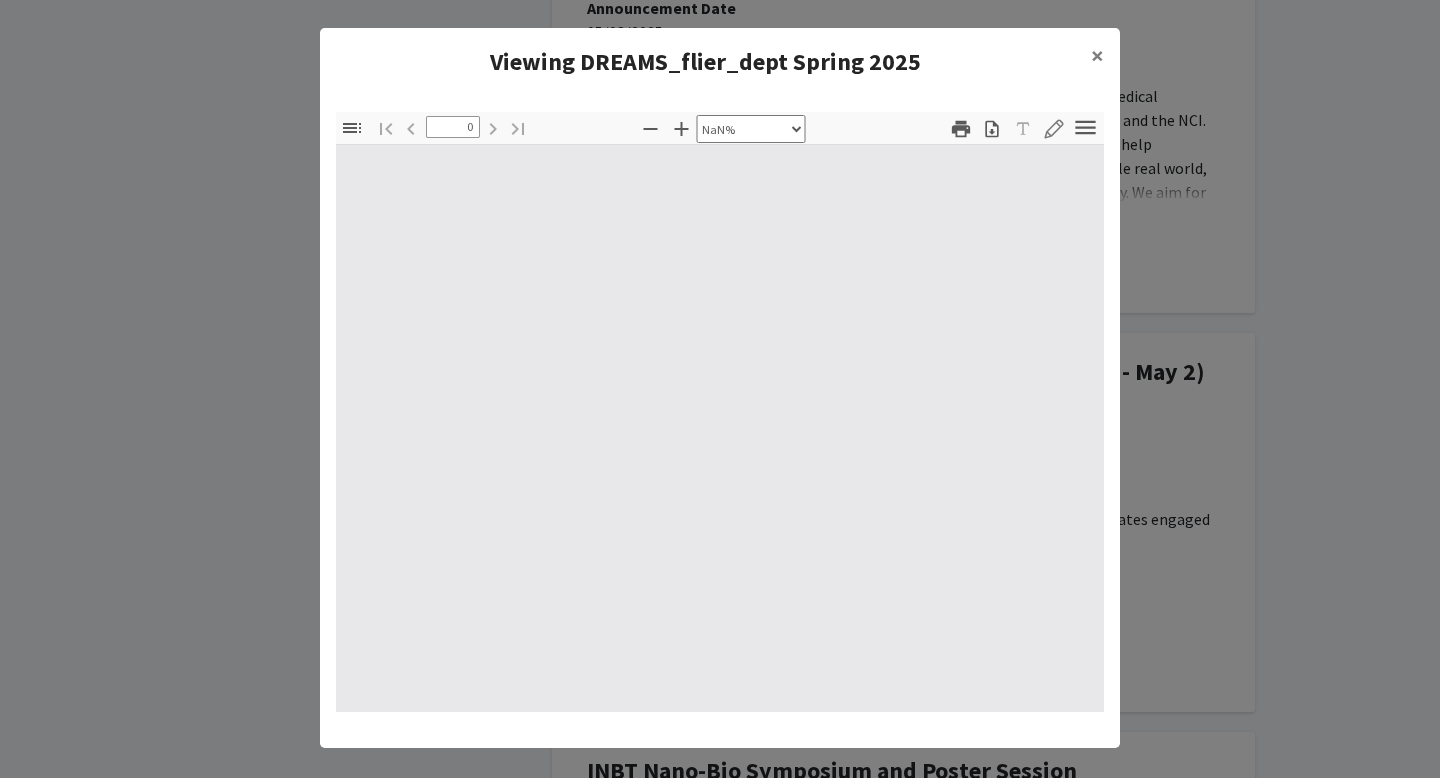 type on "1" 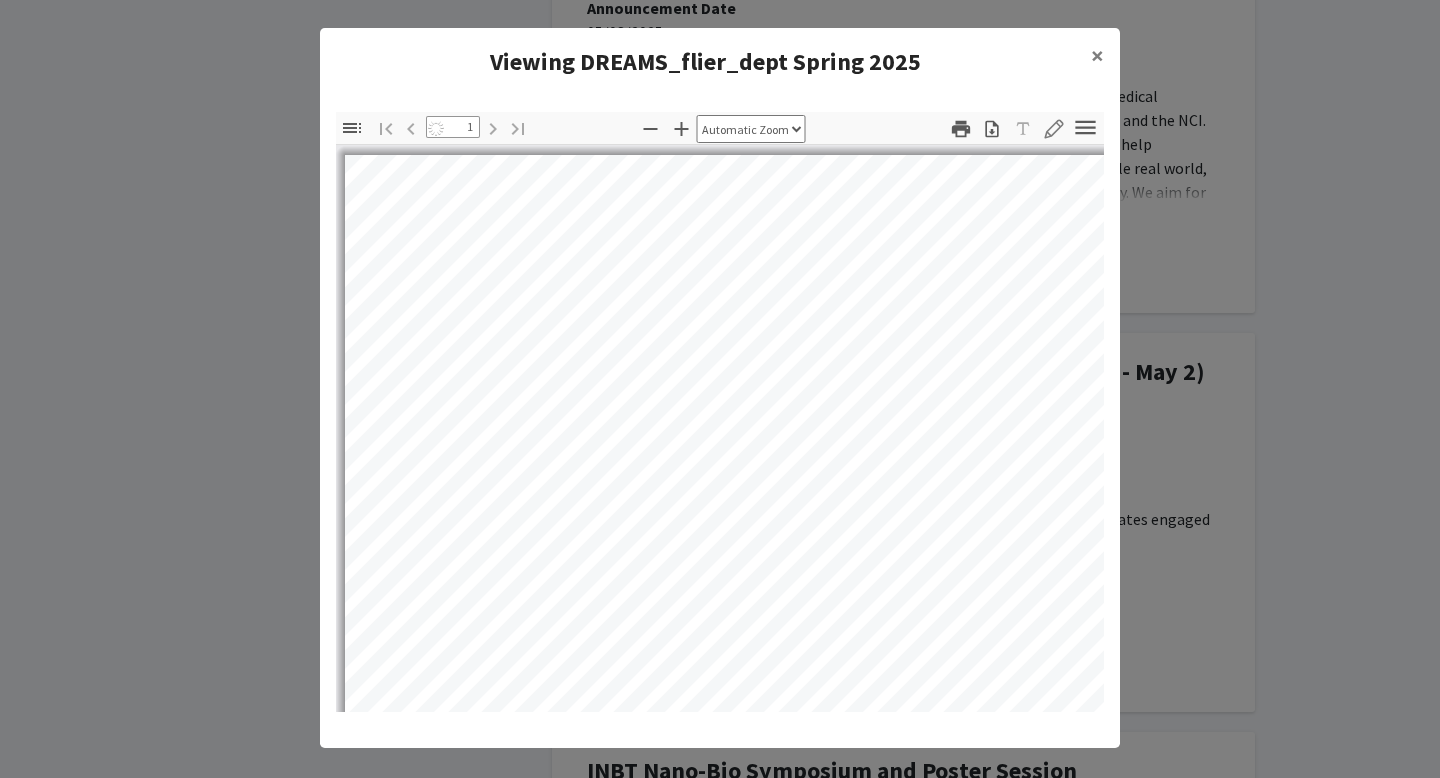 select on "auto" 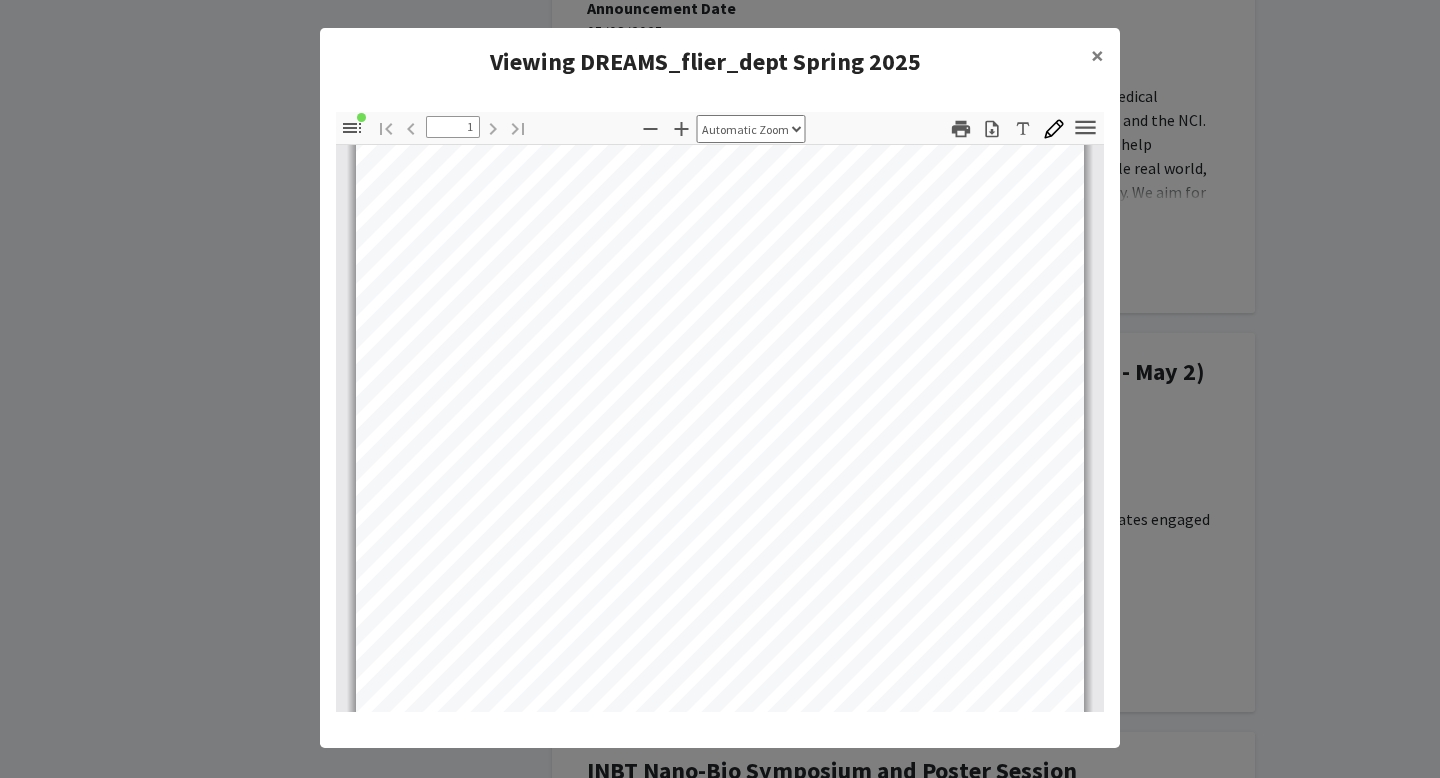 scroll, scrollTop: 394, scrollLeft: 0, axis: vertical 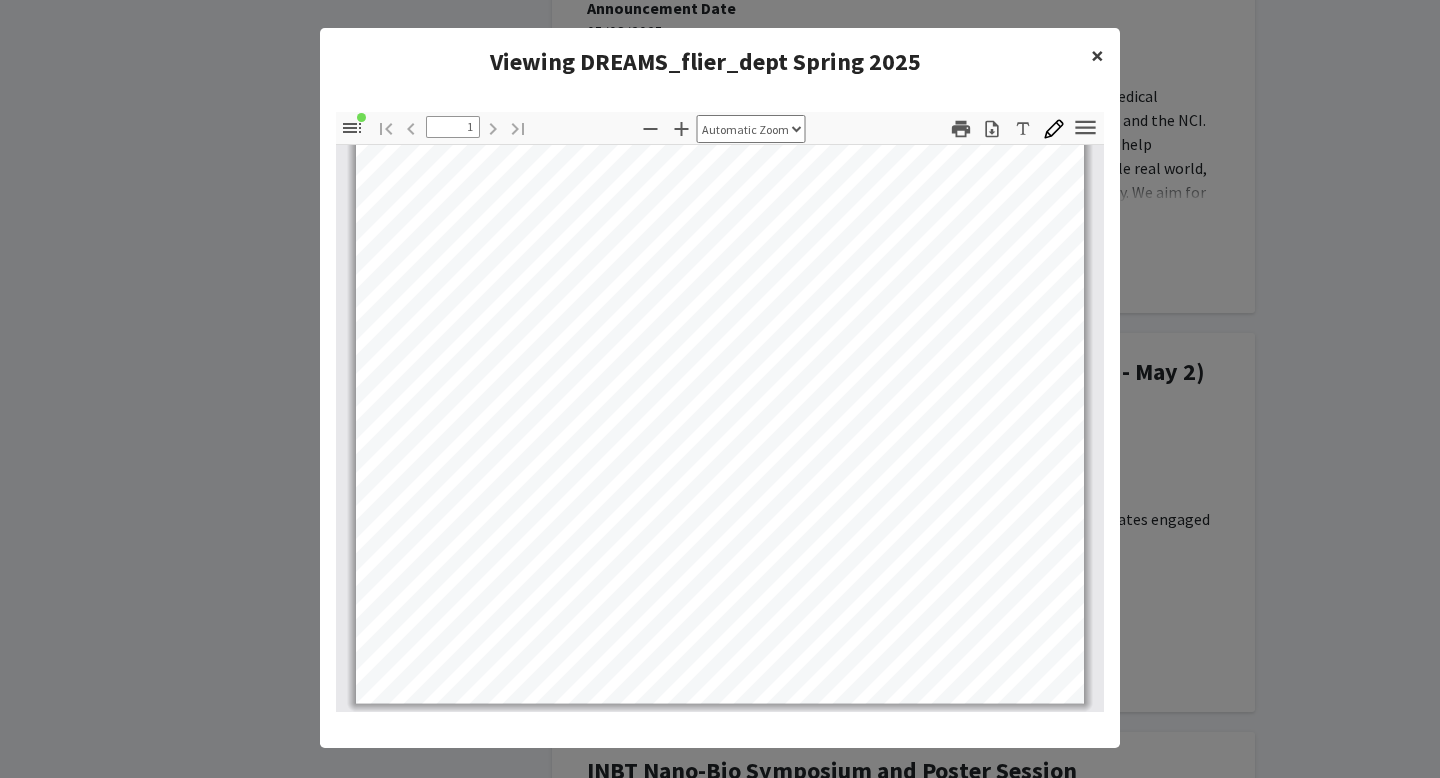 click on "×" 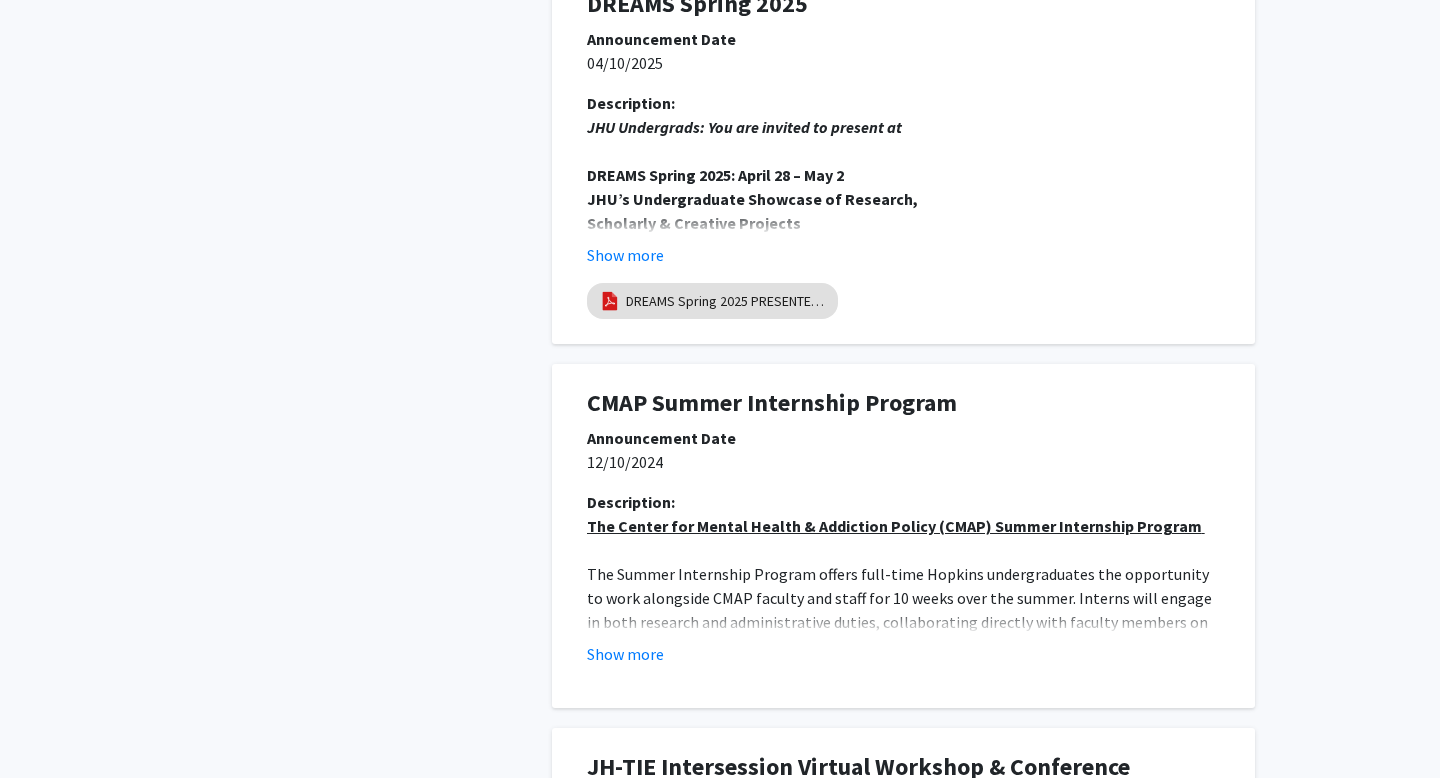 scroll, scrollTop: 3902, scrollLeft: 0, axis: vertical 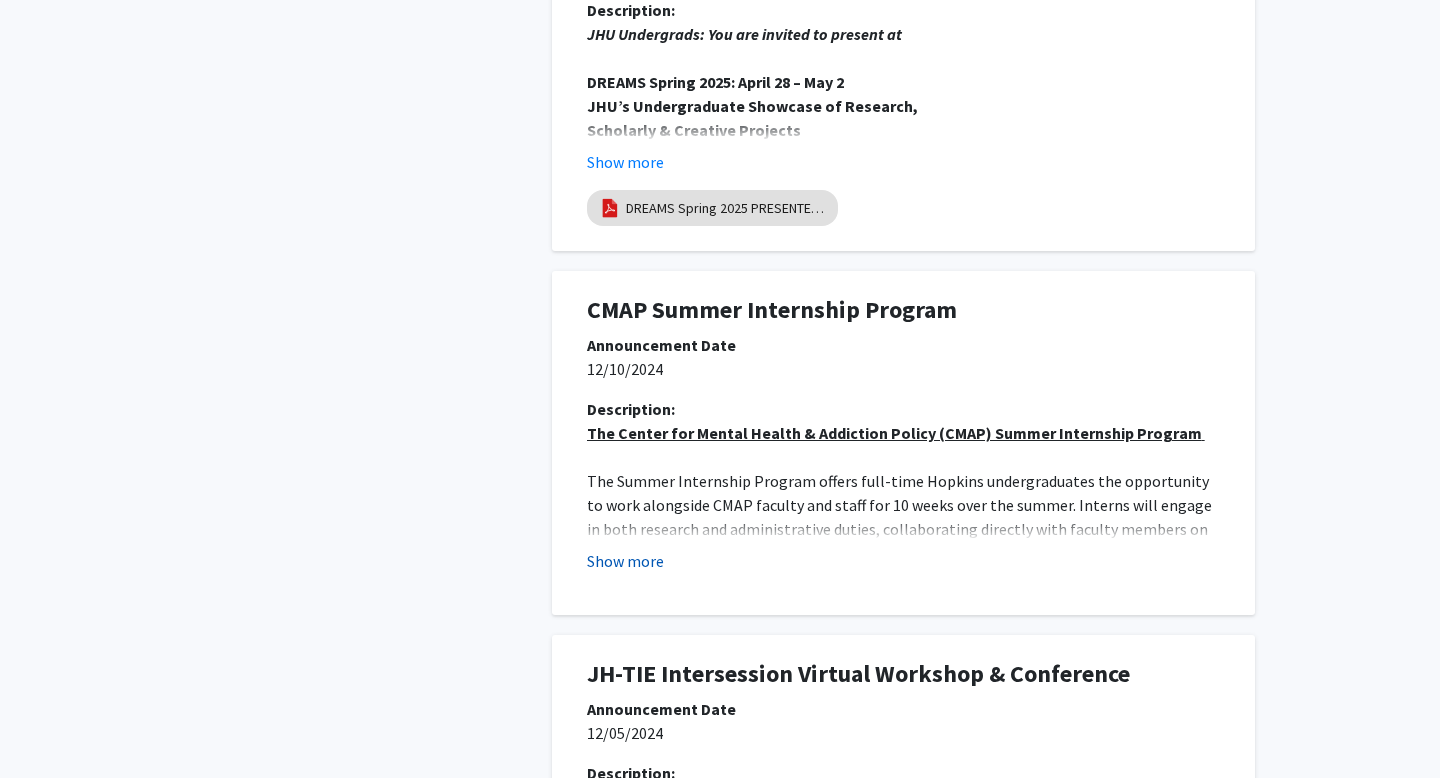 click on "Show more" 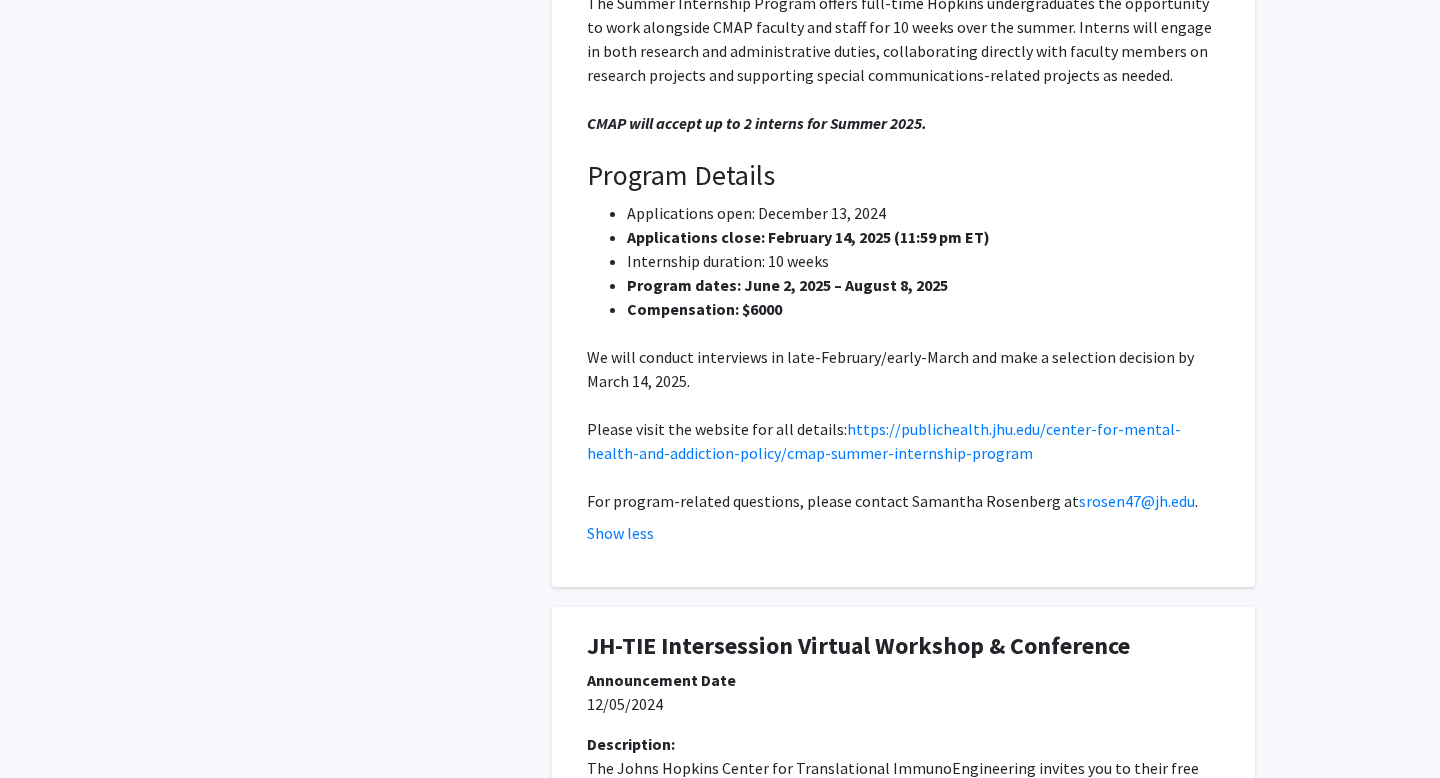 scroll, scrollTop: 4295, scrollLeft: 0, axis: vertical 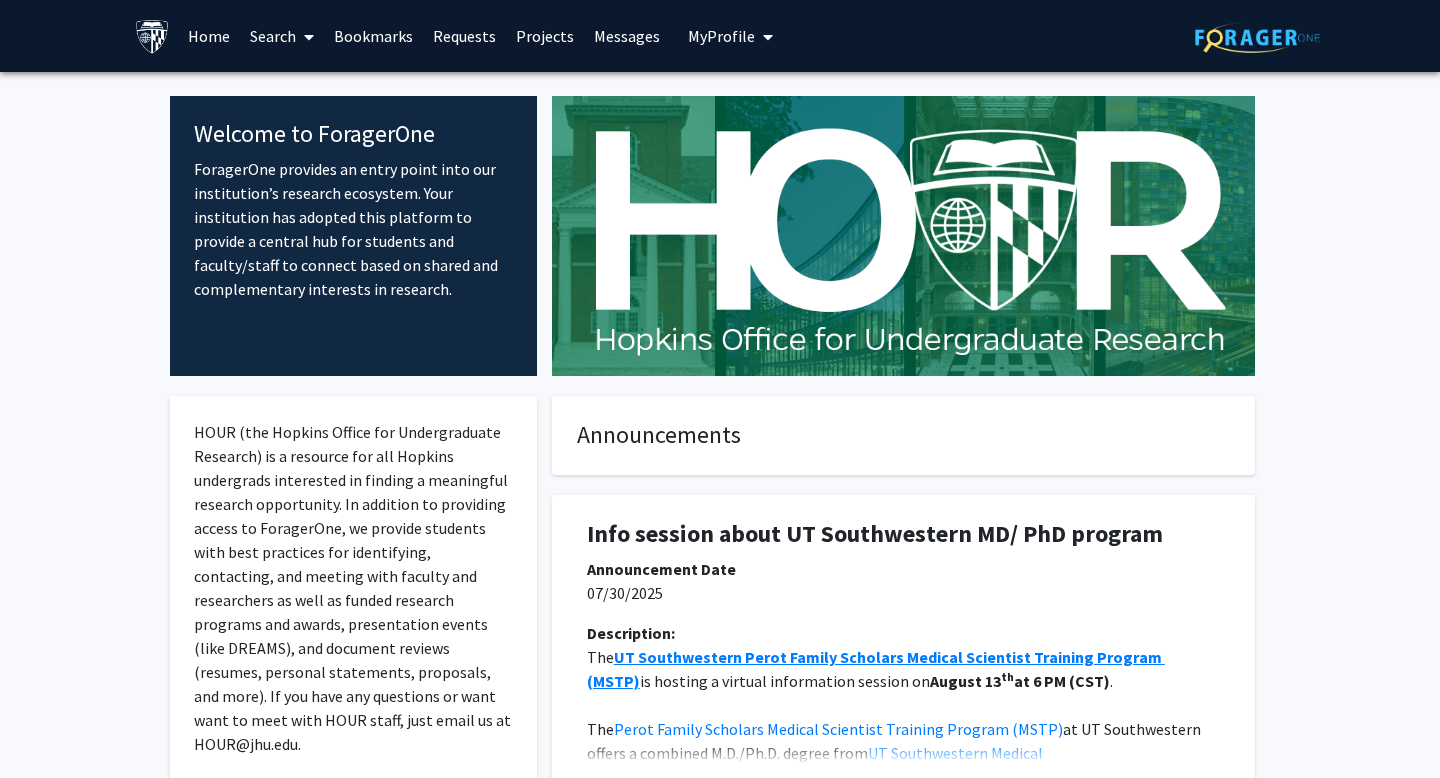 click at bounding box center (309, 37) 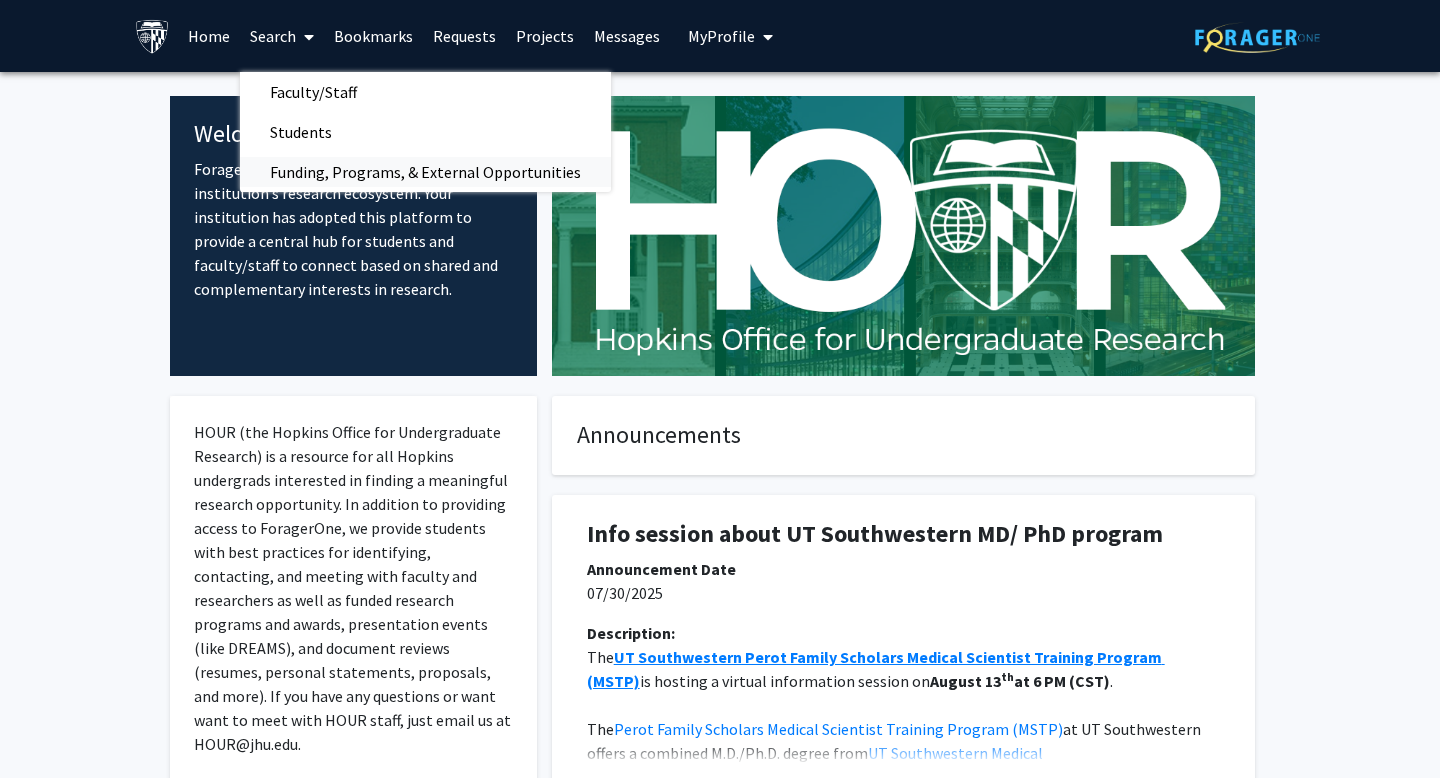 click on "Funding, Programs, & External Opportunities" at bounding box center [425, 172] 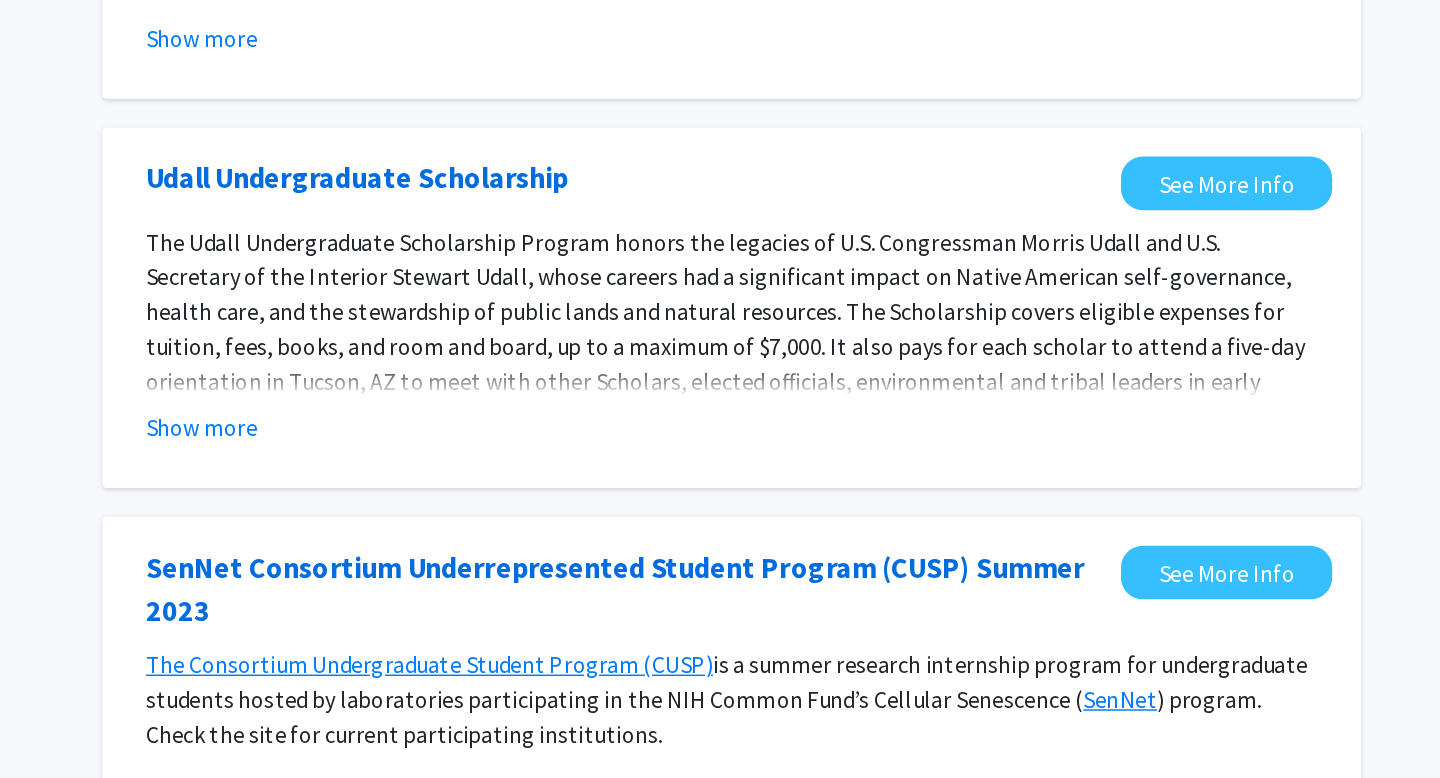 scroll, scrollTop: 412, scrollLeft: 0, axis: vertical 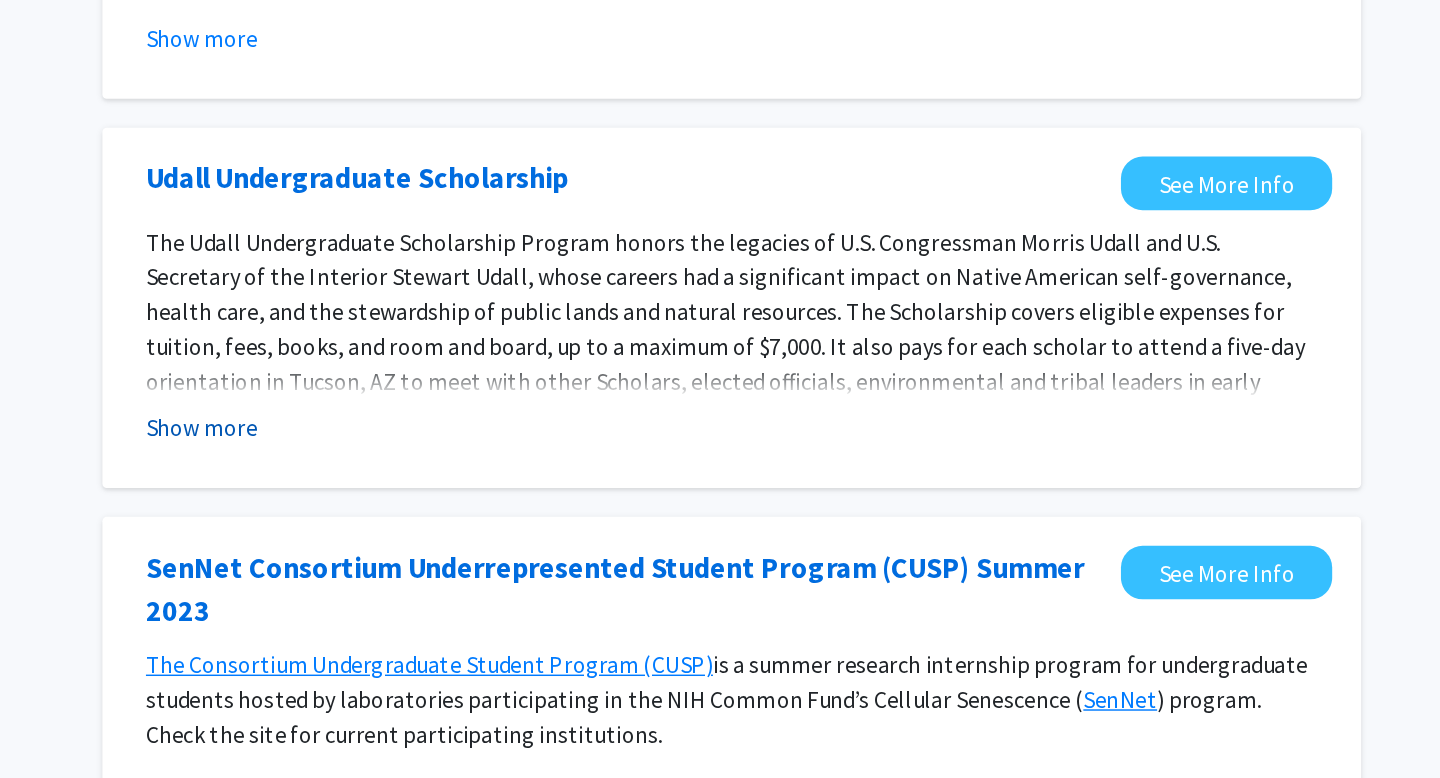 click on "Show more" 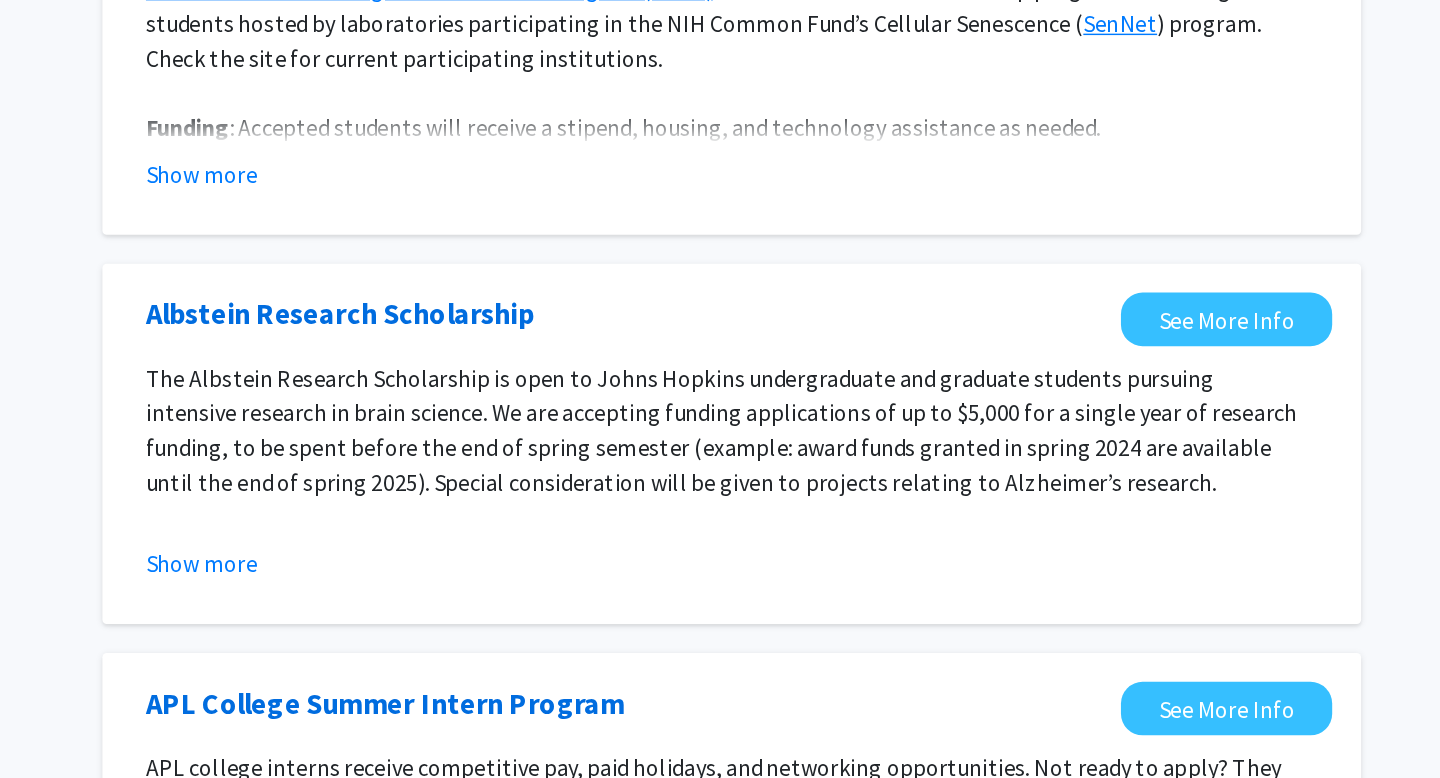 scroll, scrollTop: 1025, scrollLeft: 0, axis: vertical 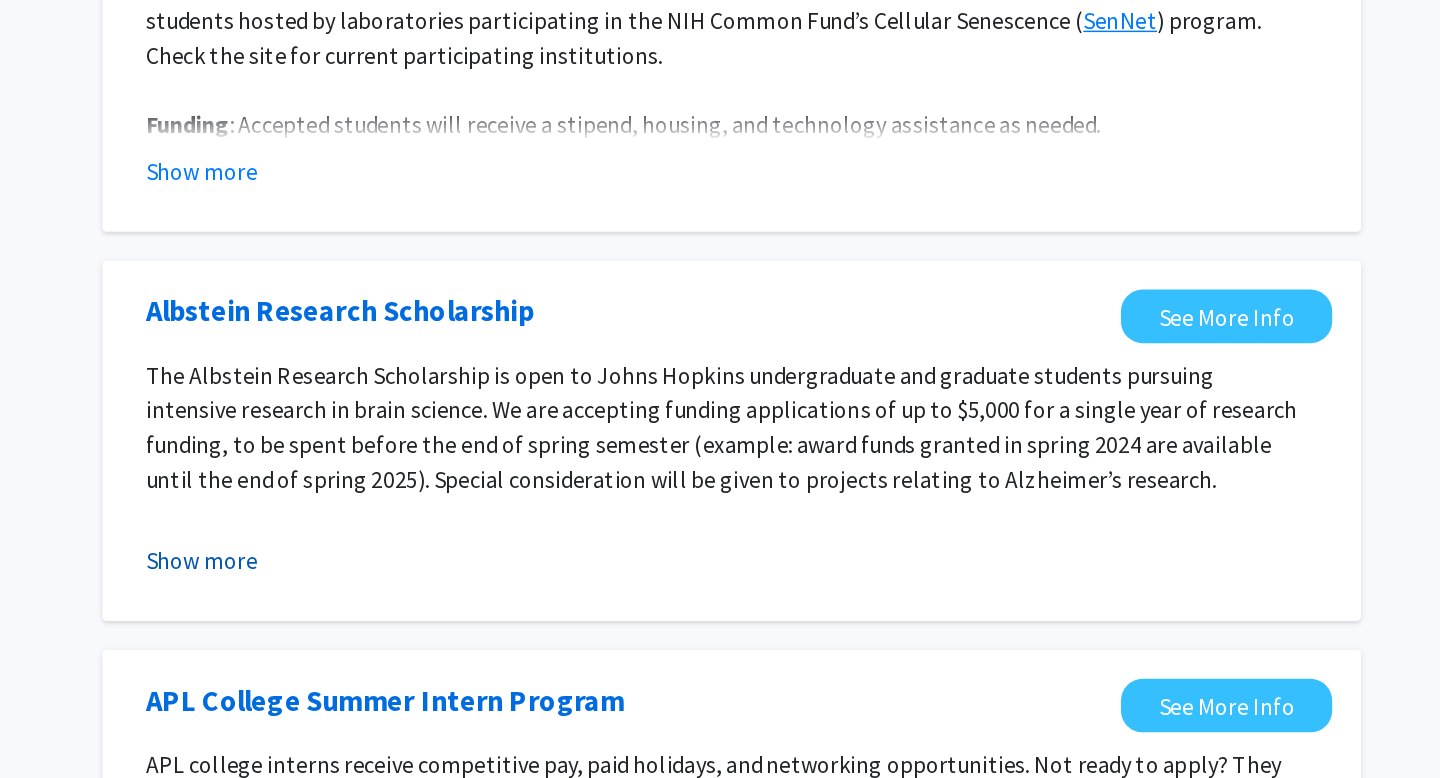 click on "Show more" 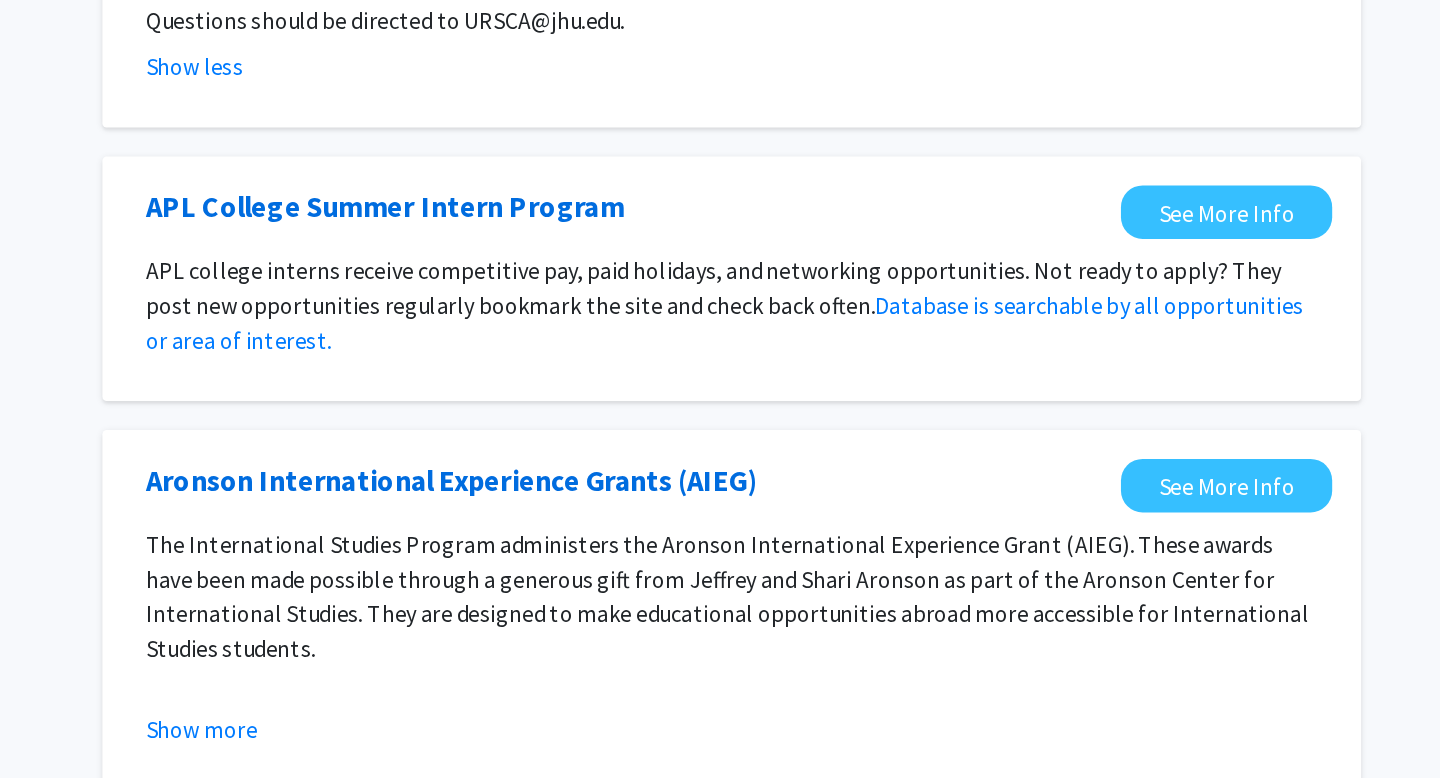 scroll, scrollTop: 1488, scrollLeft: 0, axis: vertical 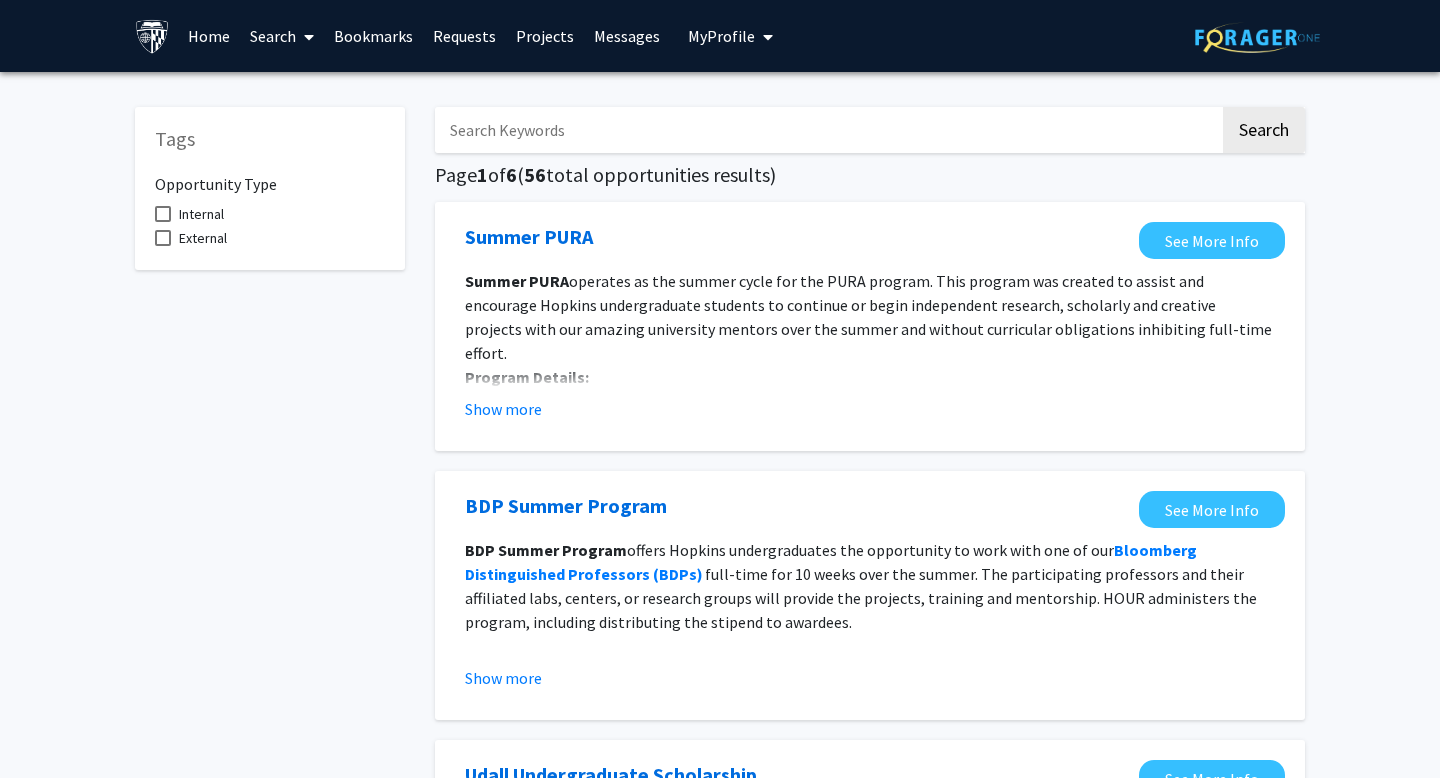 click at bounding box center [152, 36] 